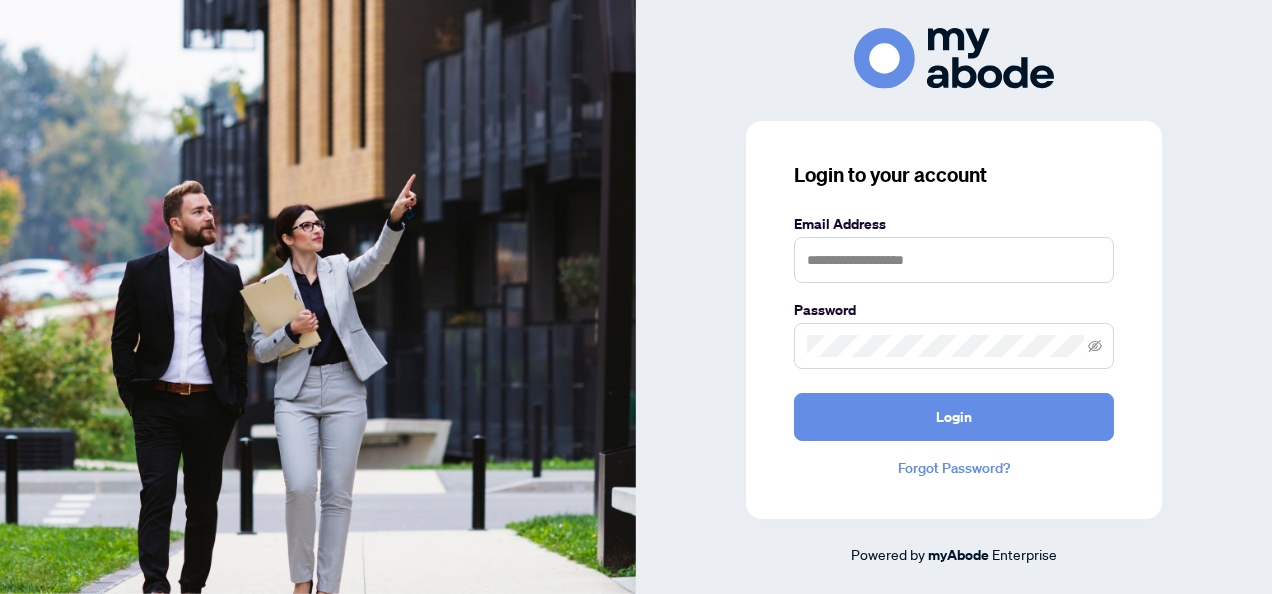 scroll, scrollTop: 0, scrollLeft: 0, axis: both 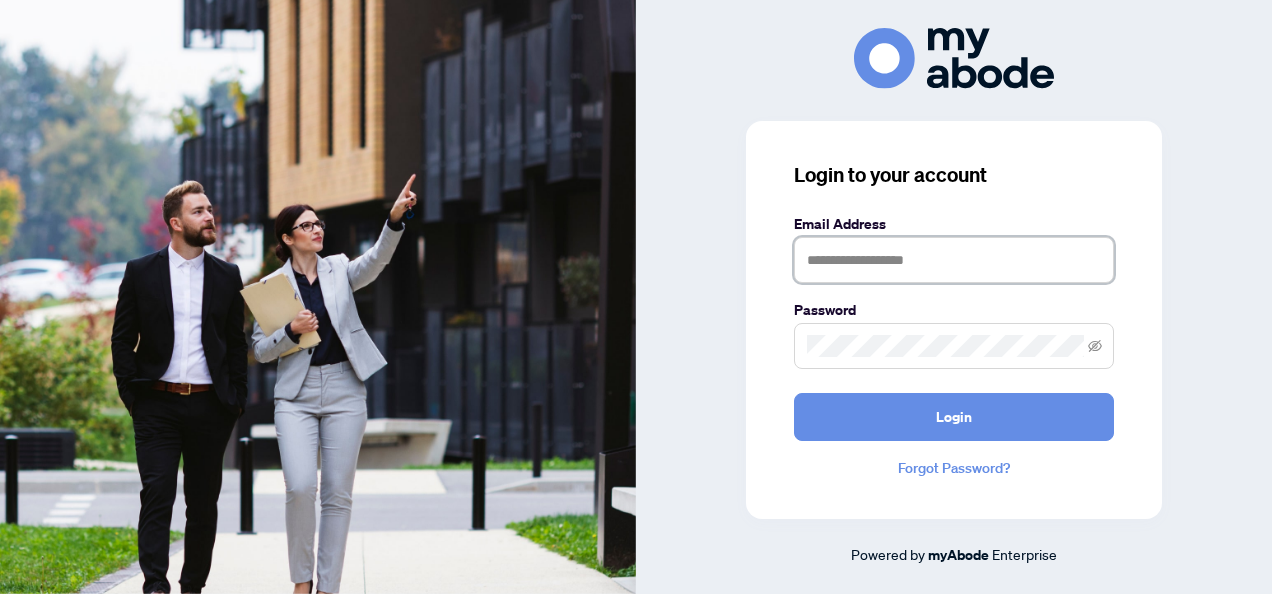 click at bounding box center [954, 260] 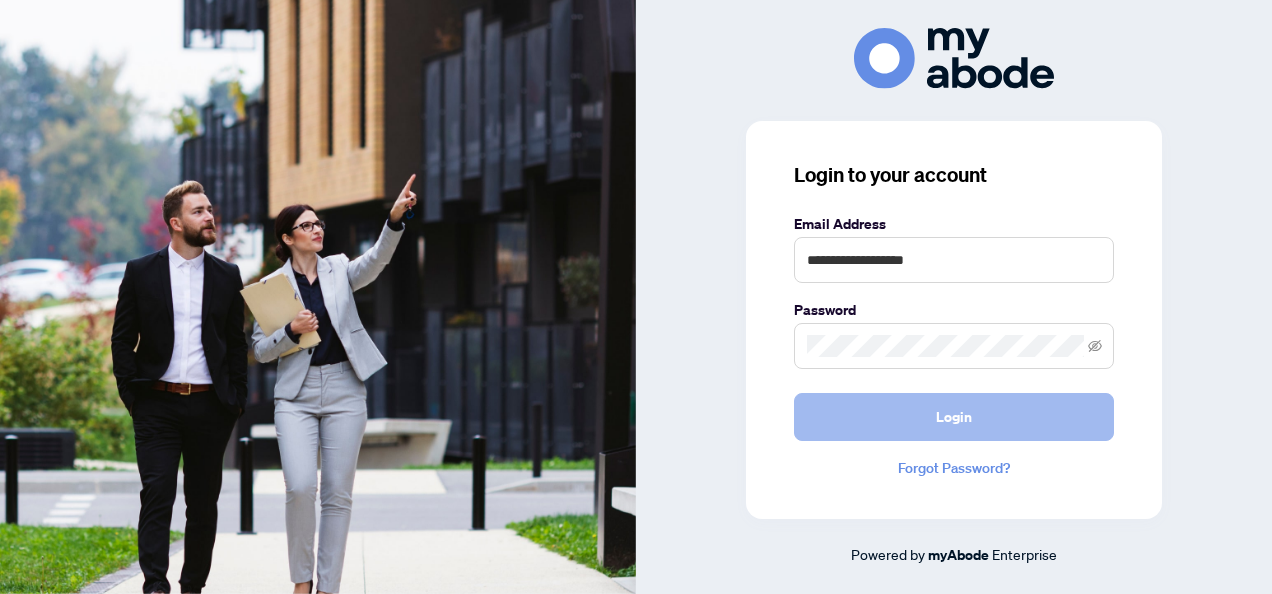 drag, startPoint x: 947, startPoint y: 391, endPoint x: 946, endPoint y: 424, distance: 33.01515 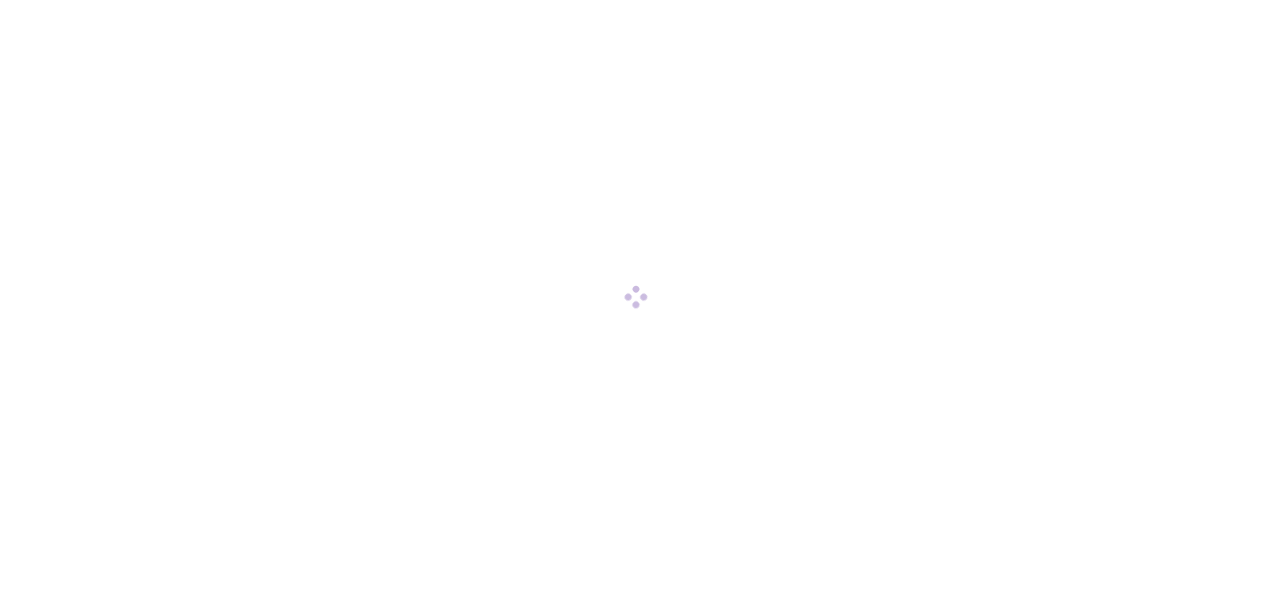 scroll, scrollTop: 0, scrollLeft: 0, axis: both 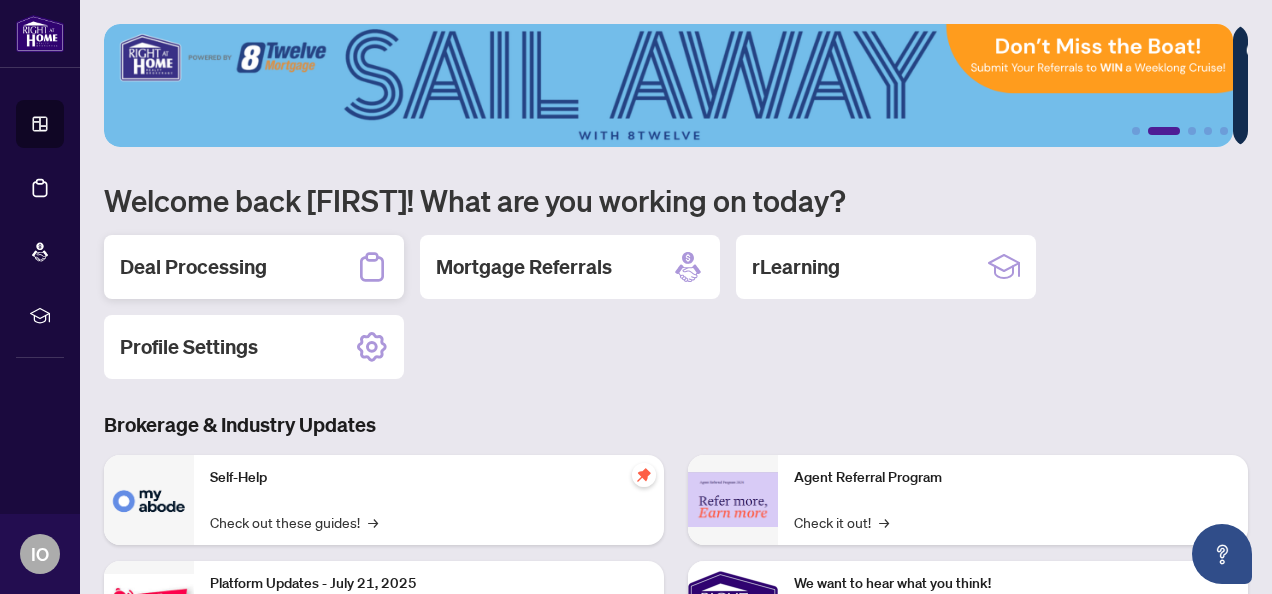 click on "Deal Processing" at bounding box center (193, 267) 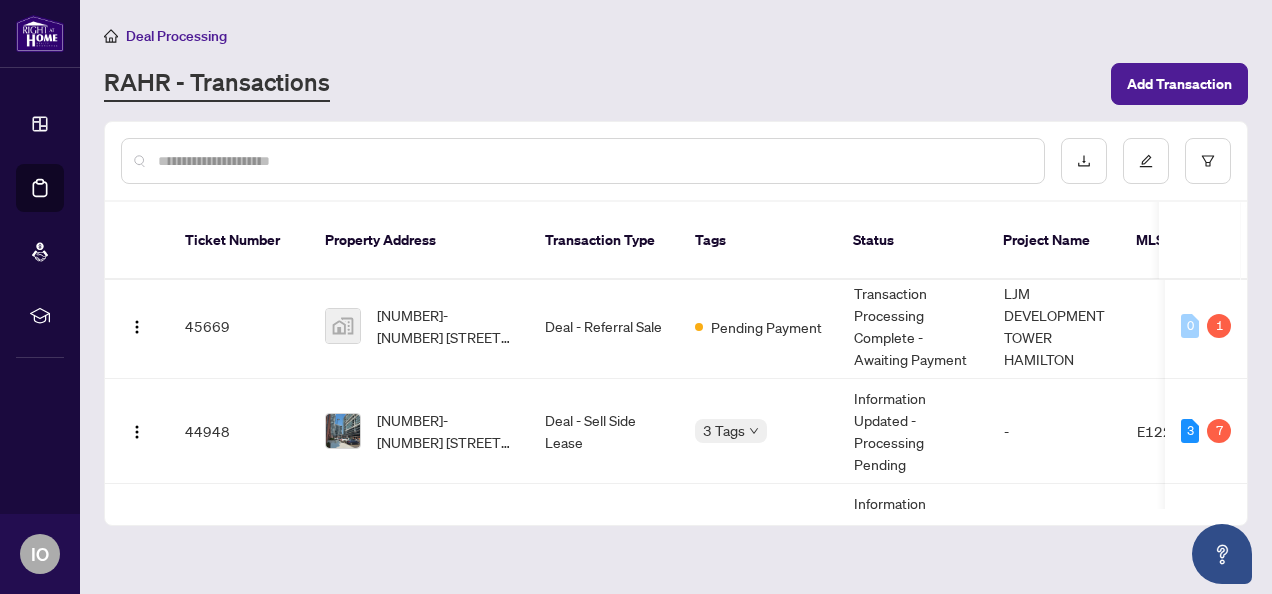 scroll, scrollTop: 0, scrollLeft: 0, axis: both 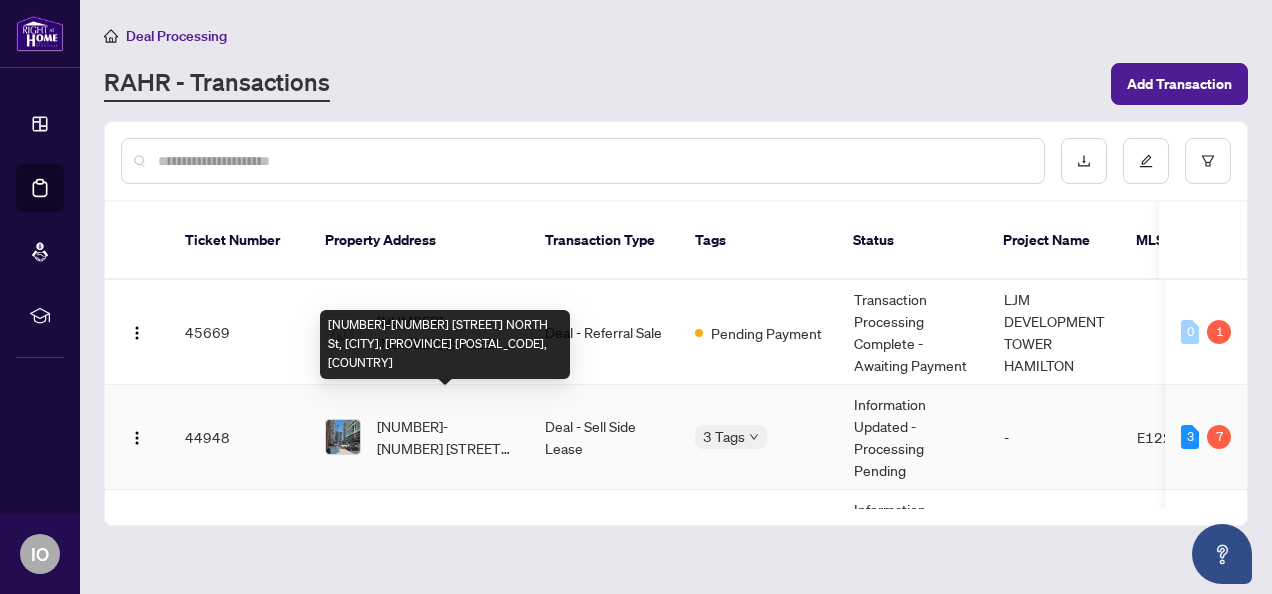 click on "[NUMBER]-[NUMBER] [STREET] NORTH St, [CITY], [PROVINCE] [POSTAL_CODE], [COUNTRY]" at bounding box center [445, 437] 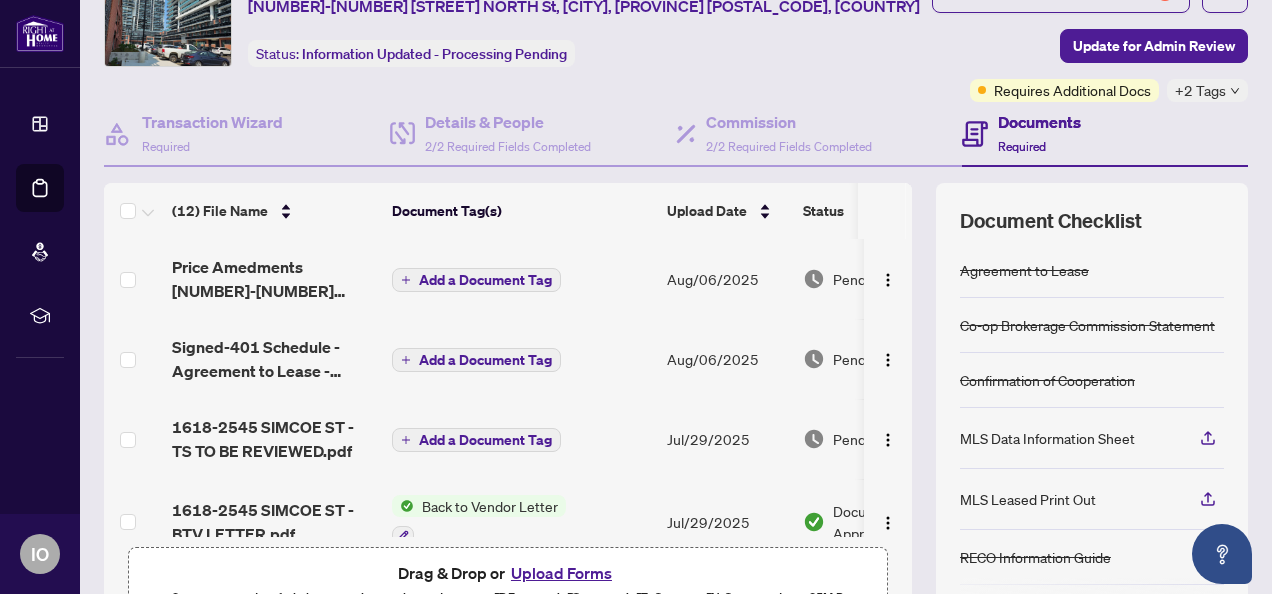 scroll, scrollTop: 120, scrollLeft: 0, axis: vertical 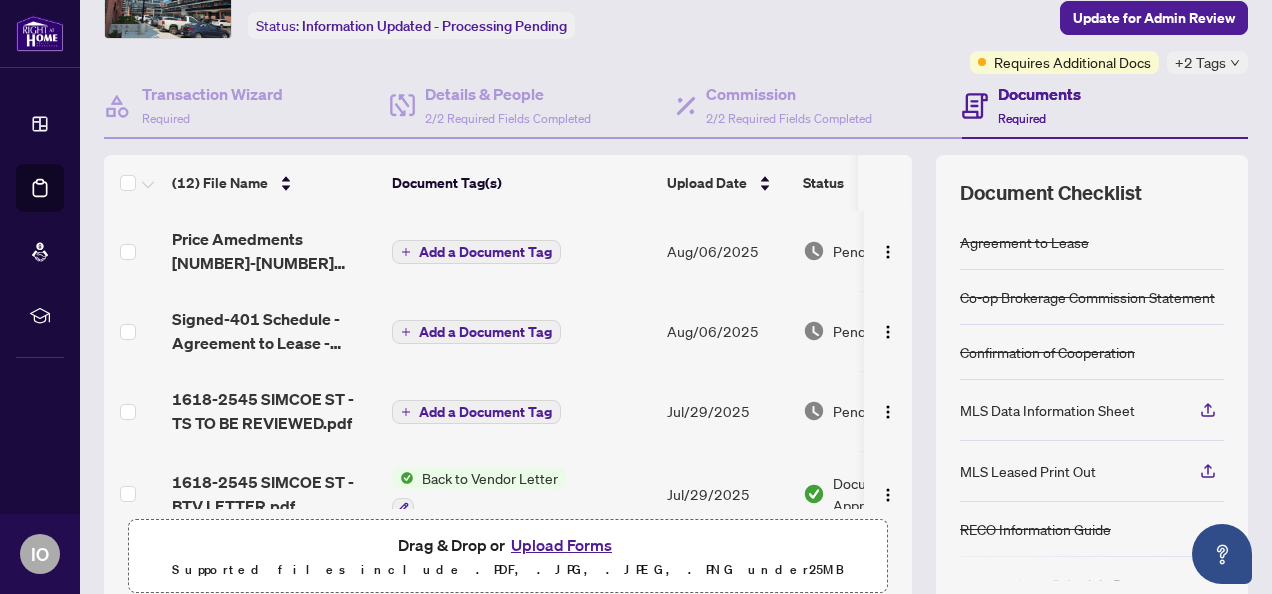 drag, startPoint x: 896, startPoint y: 272, endPoint x: 903, endPoint y: 286, distance: 15.652476 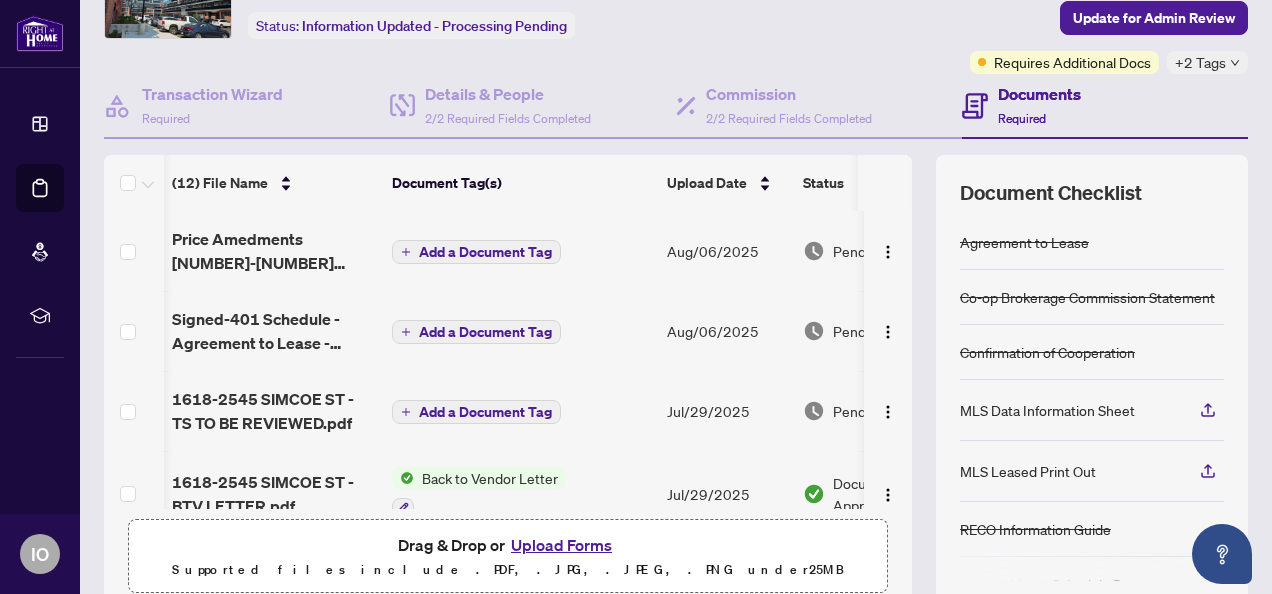 scroll, scrollTop: 0, scrollLeft: 122, axis: horizontal 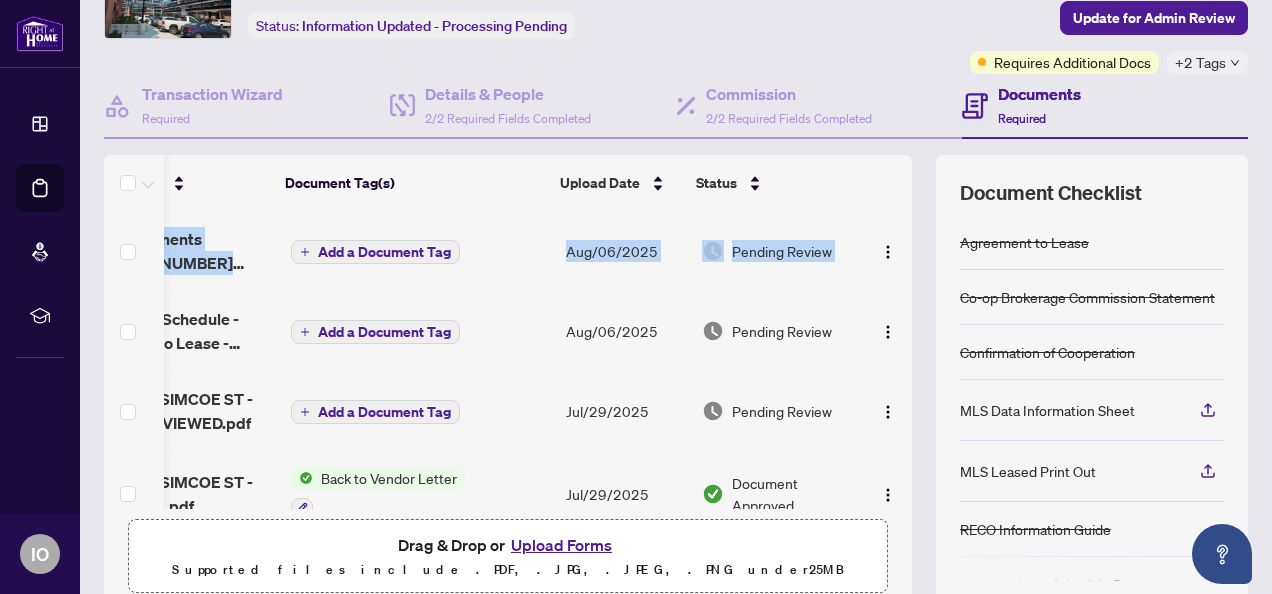 drag, startPoint x: 903, startPoint y: 286, endPoint x: 890, endPoint y: 291, distance: 13.928389 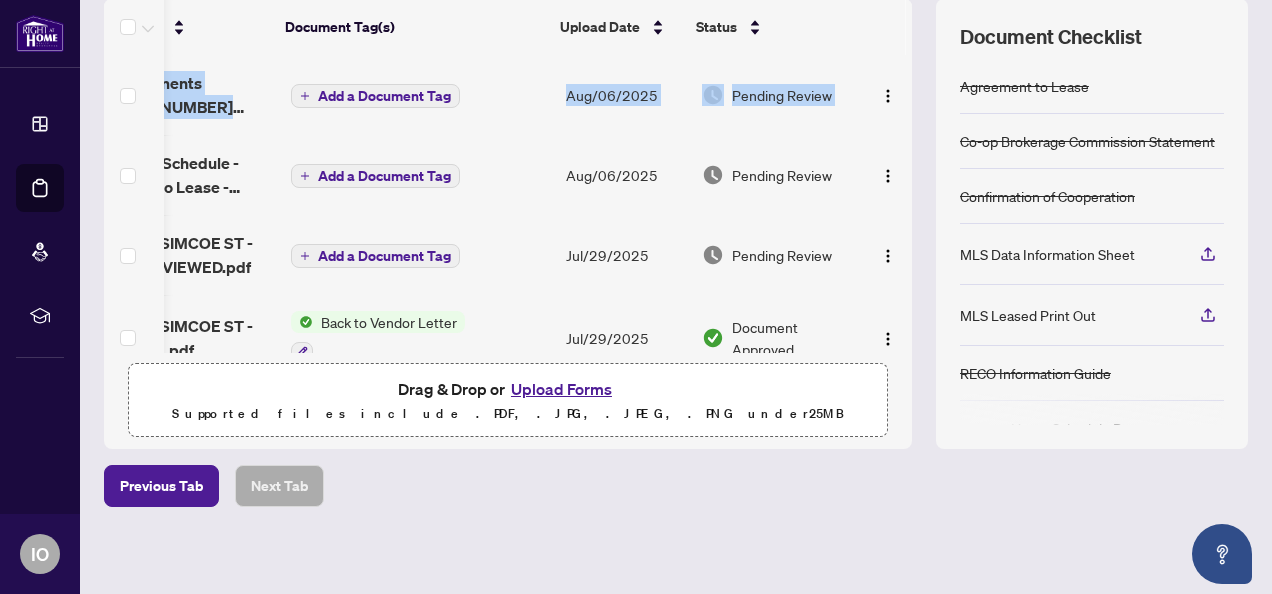 scroll, scrollTop: 280, scrollLeft: 0, axis: vertical 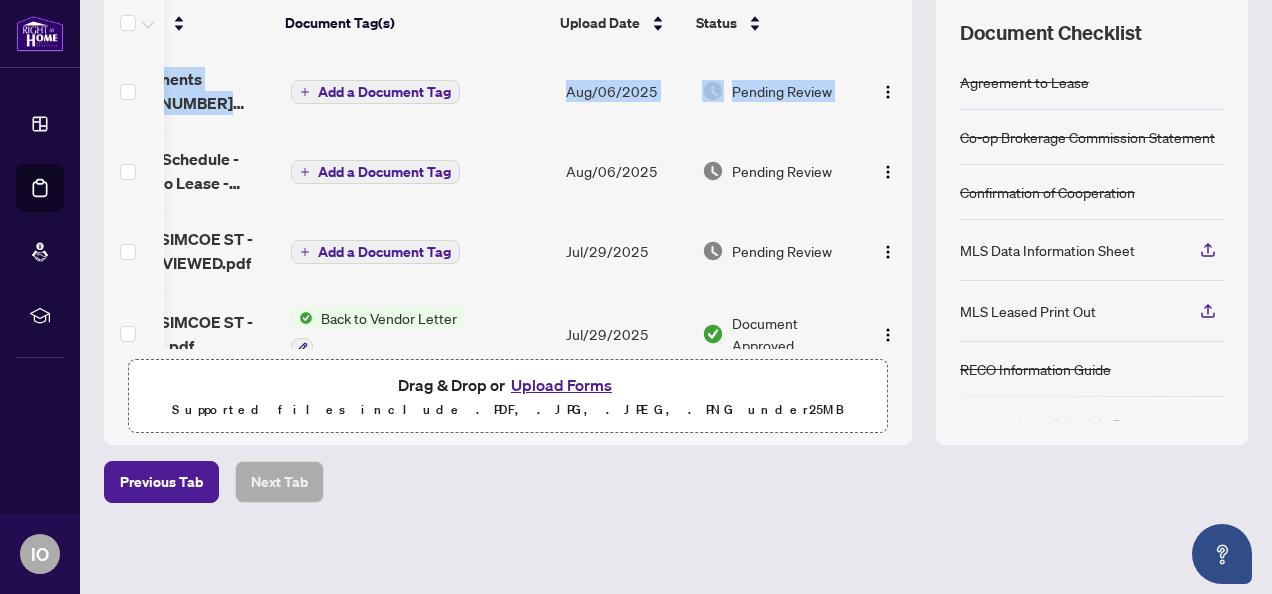 click at bounding box center (888, 251) 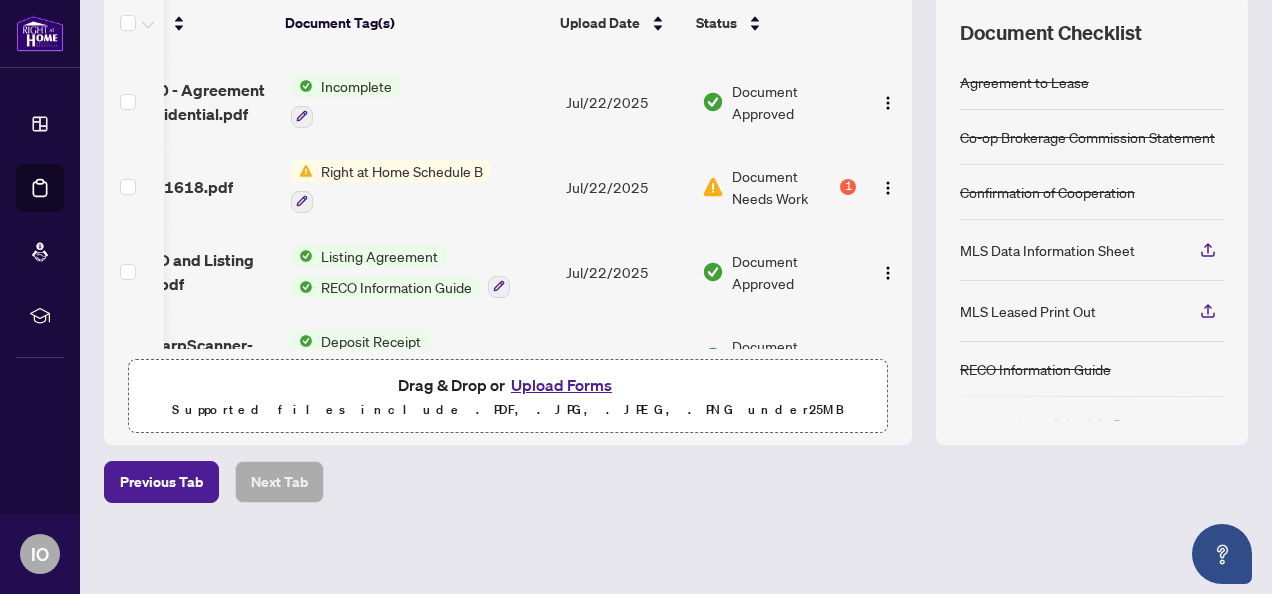 scroll, scrollTop: 704, scrollLeft: 122, axis: both 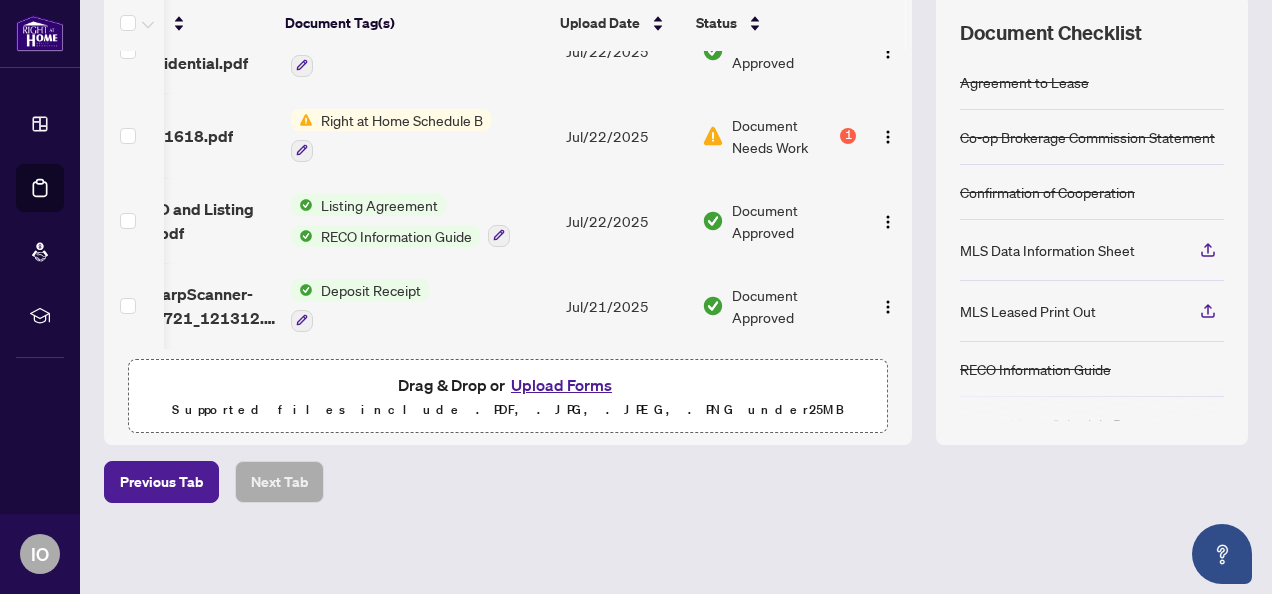 click at bounding box center (888, 305) 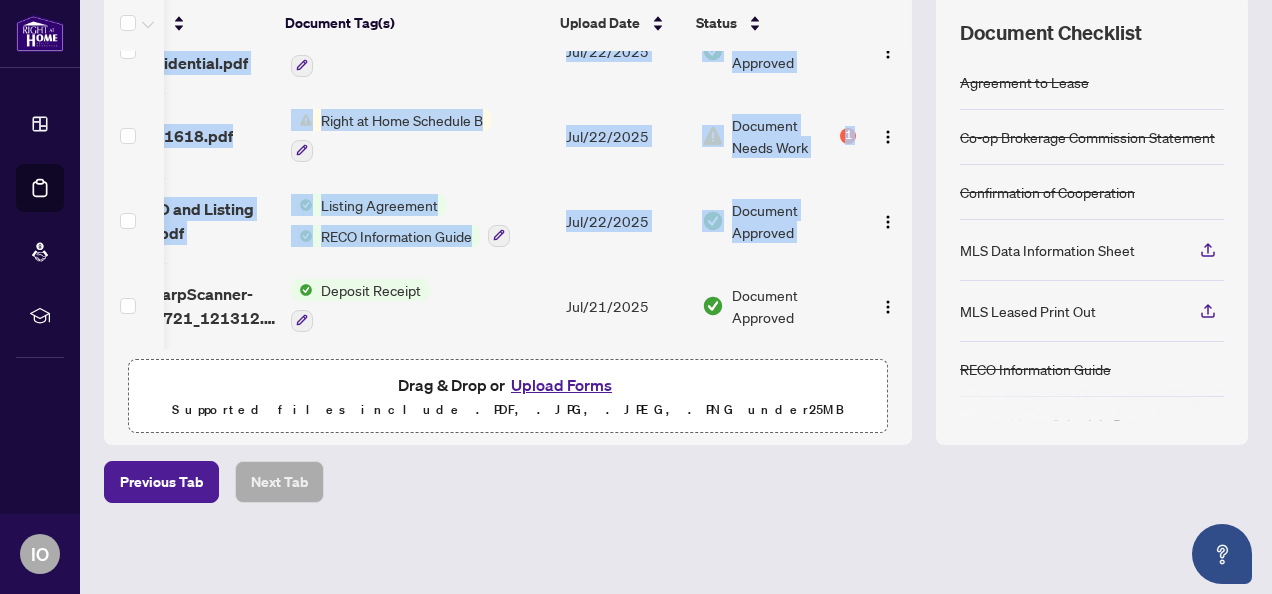 drag, startPoint x: 889, startPoint y: 279, endPoint x: 886, endPoint y: 216, distance: 63.07139 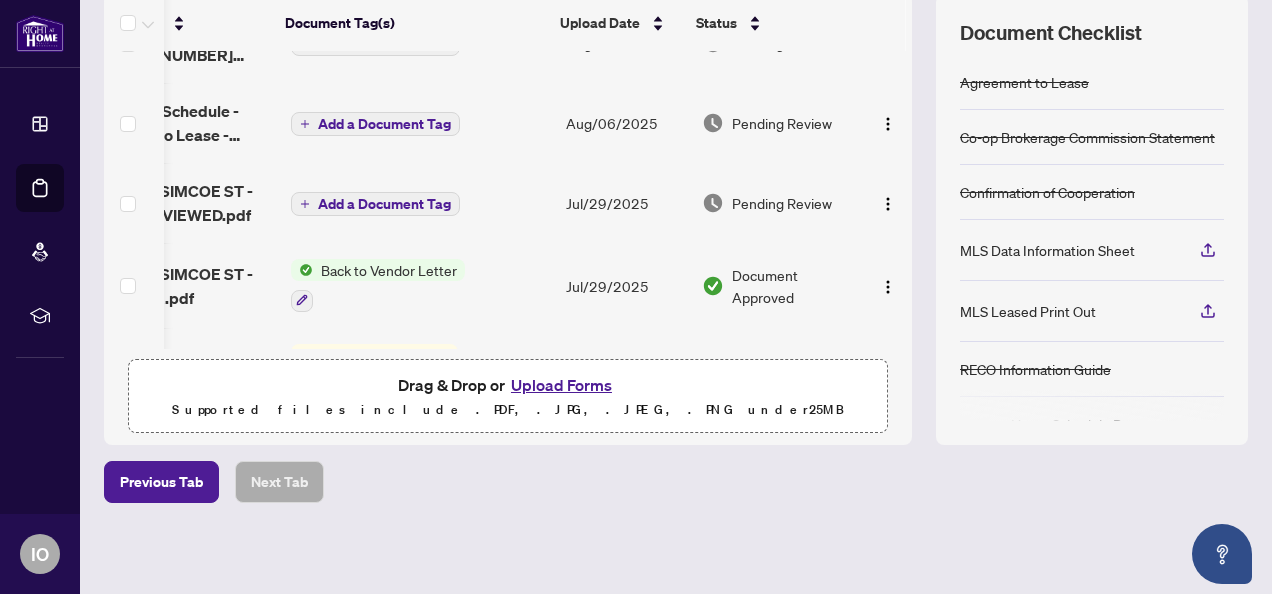 scroll, scrollTop: 0, scrollLeft: 122, axis: horizontal 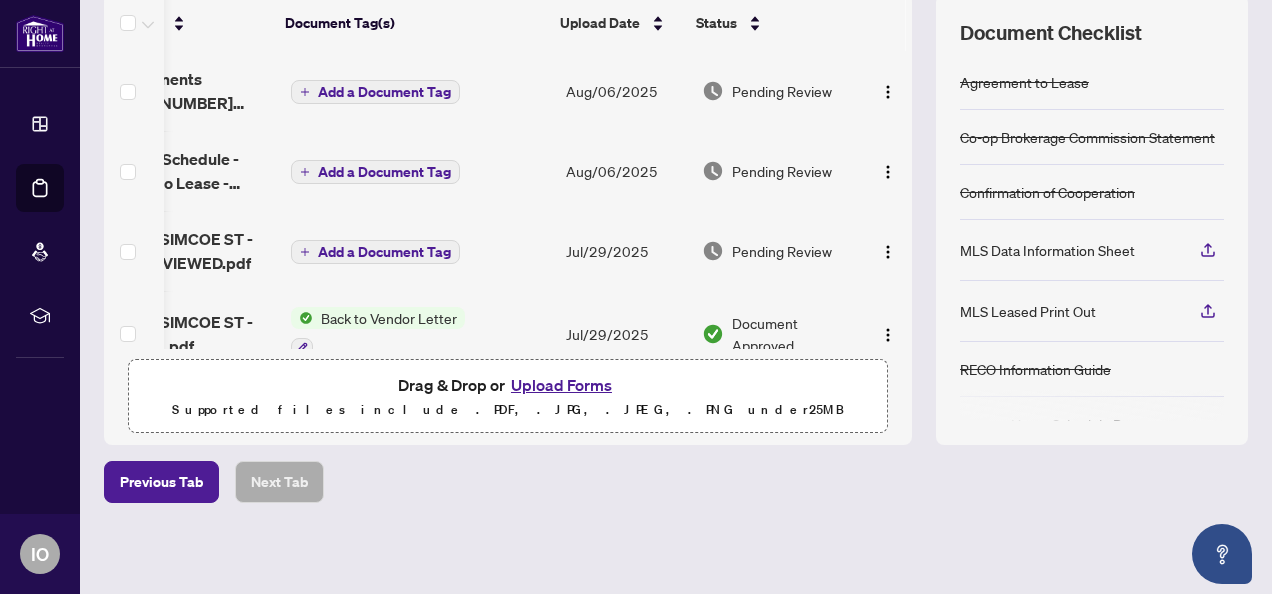 drag, startPoint x: 898, startPoint y: 121, endPoint x: 902, endPoint y: 139, distance: 18.439089 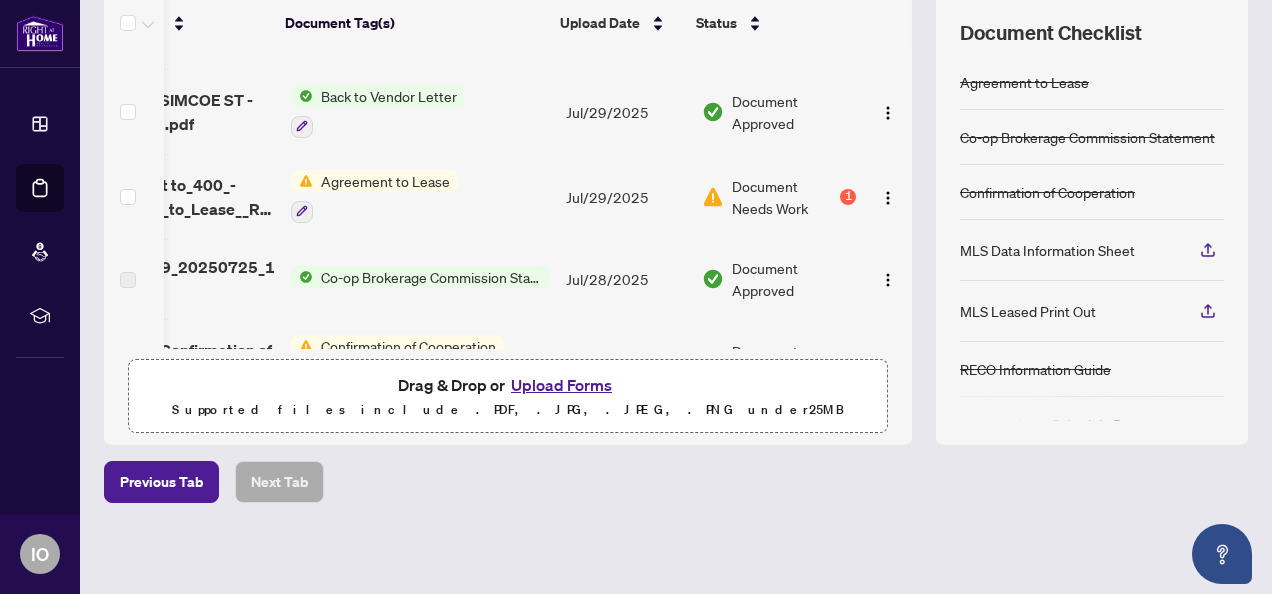 scroll, scrollTop: 231, scrollLeft: 122, axis: both 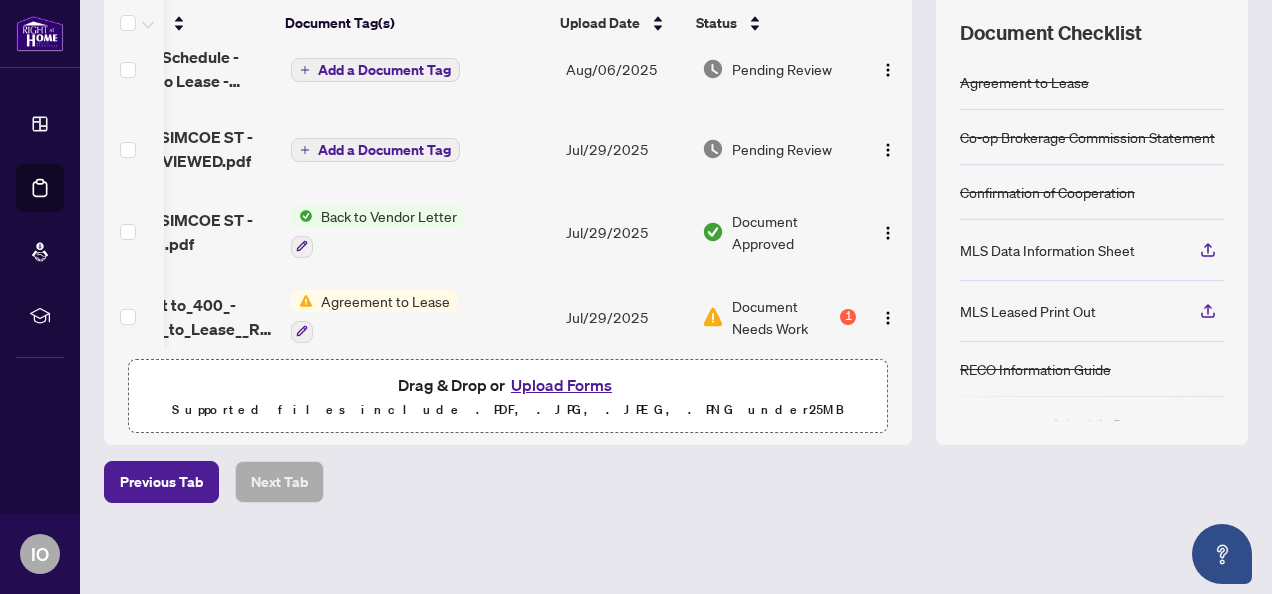 drag, startPoint x: 898, startPoint y: 142, endPoint x: 896, endPoint y: 93, distance: 49.0408 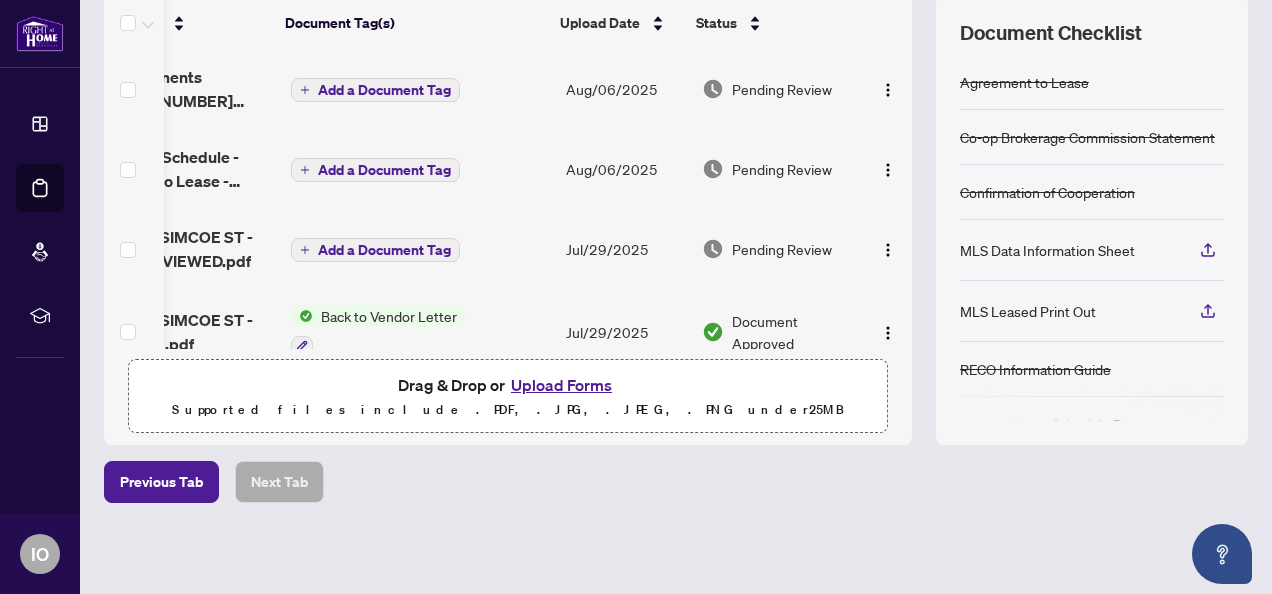 scroll, scrollTop: 0, scrollLeft: 122, axis: horizontal 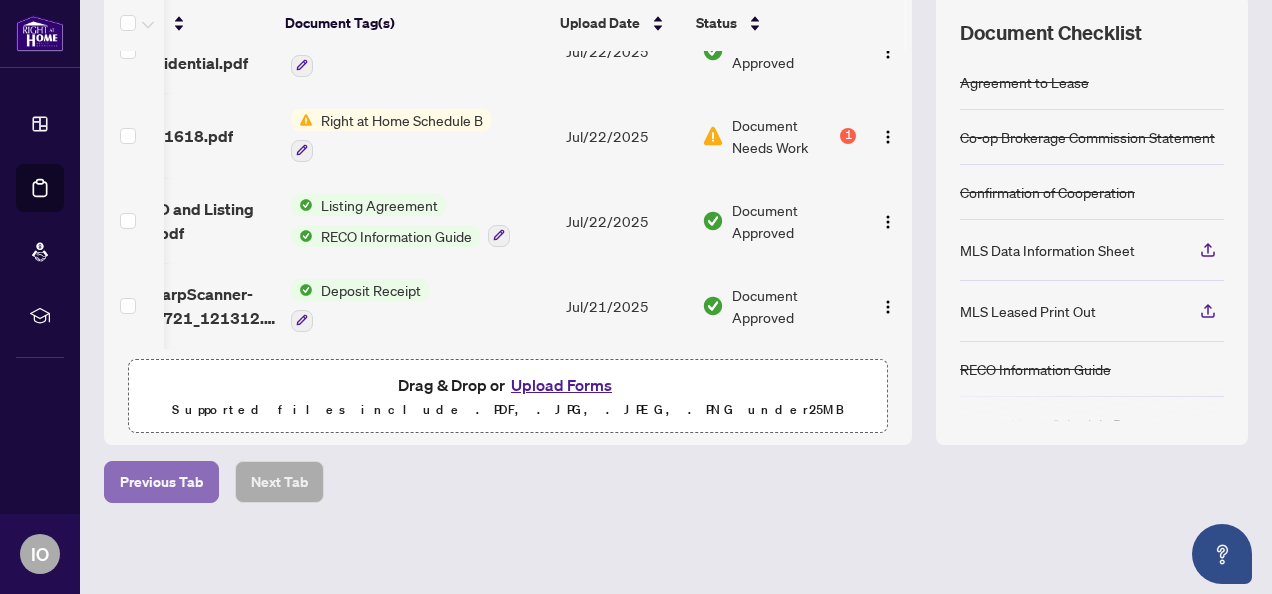 click on "Previous Tab" at bounding box center (161, 482) 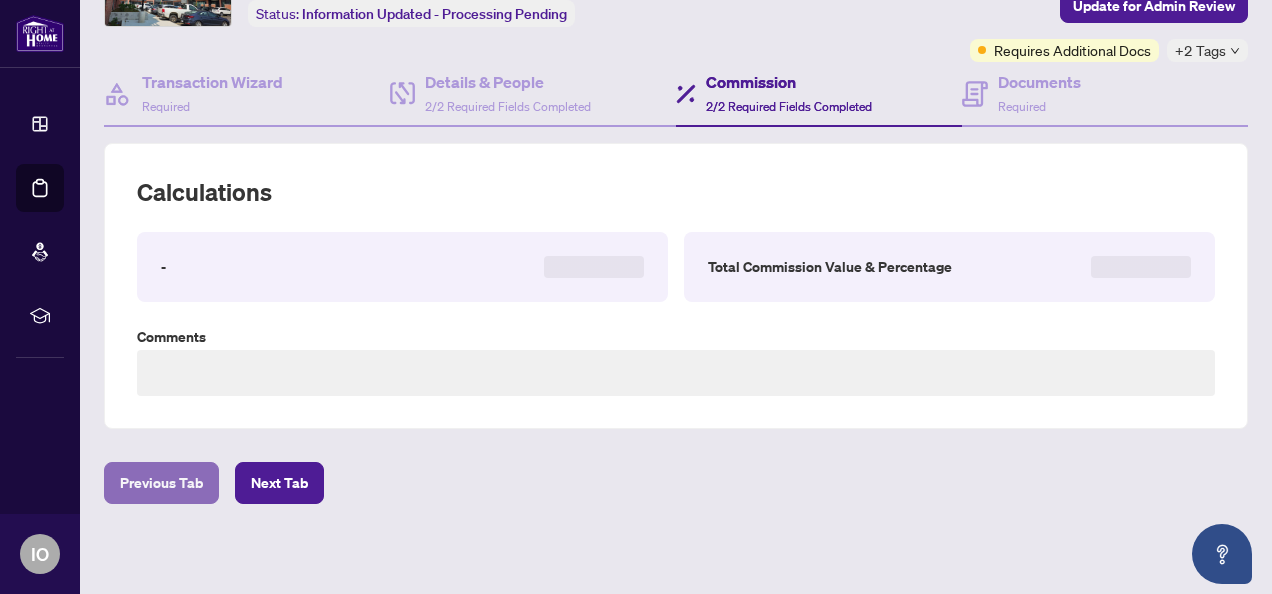 scroll, scrollTop: 280, scrollLeft: 0, axis: vertical 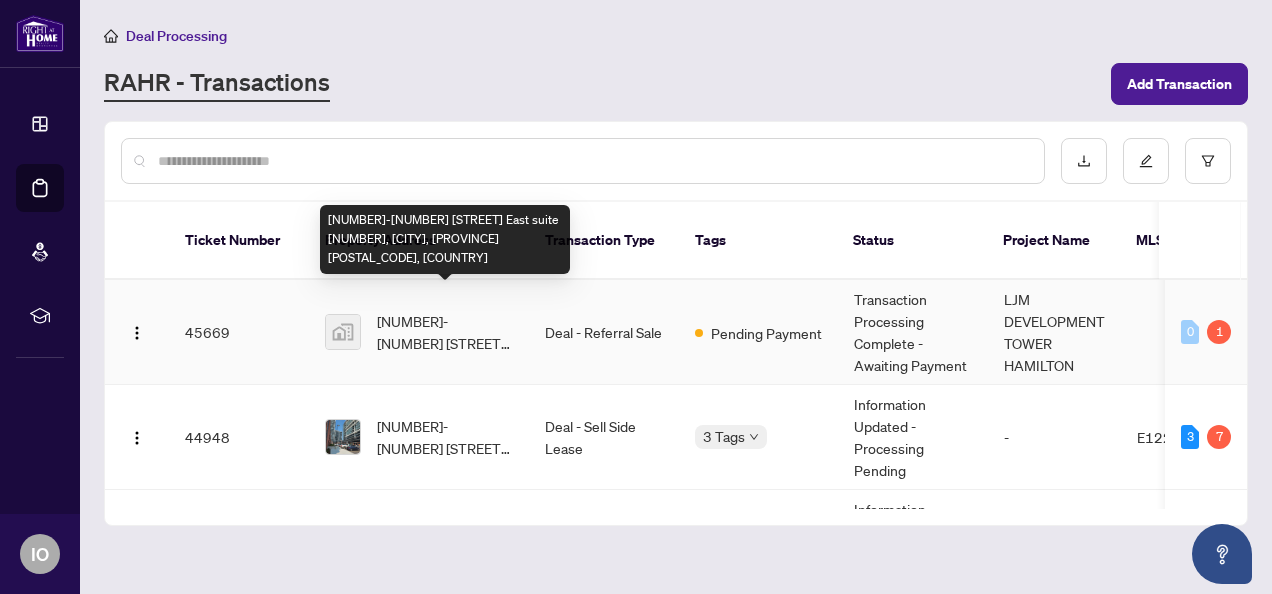 click on "[NUMBER]-[NUMBER] [STREET] East suite [NUMBER], [CITY], [PROVINCE] [POSTAL_CODE], [COUNTRY]" at bounding box center [445, 332] 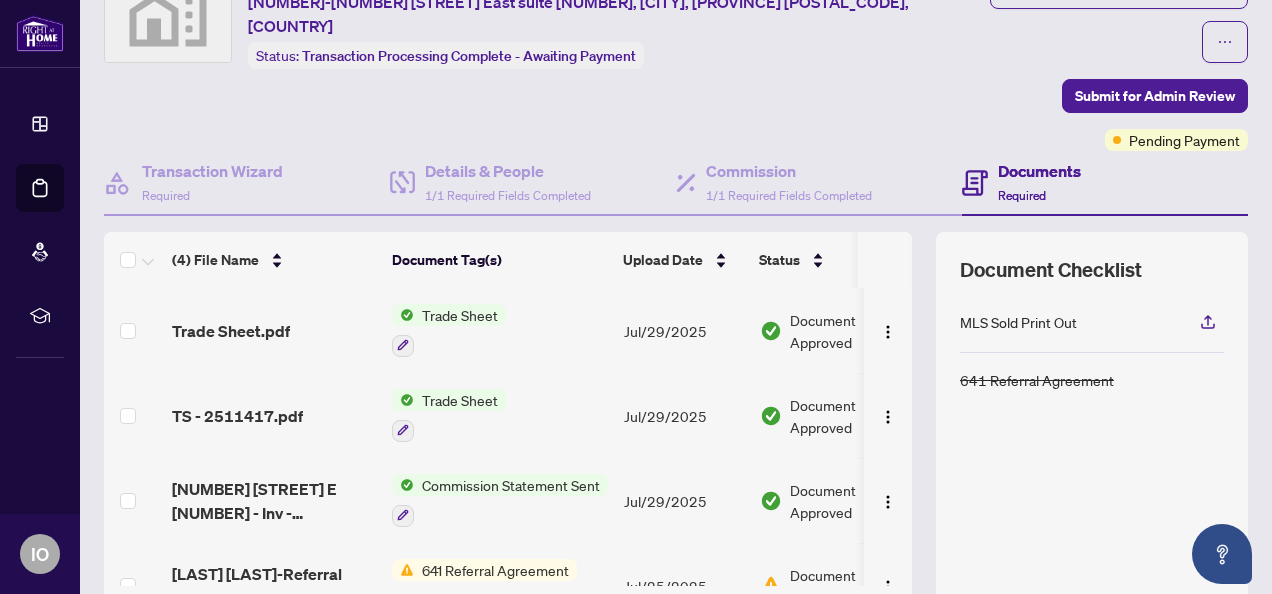 scroll, scrollTop: 100, scrollLeft: 0, axis: vertical 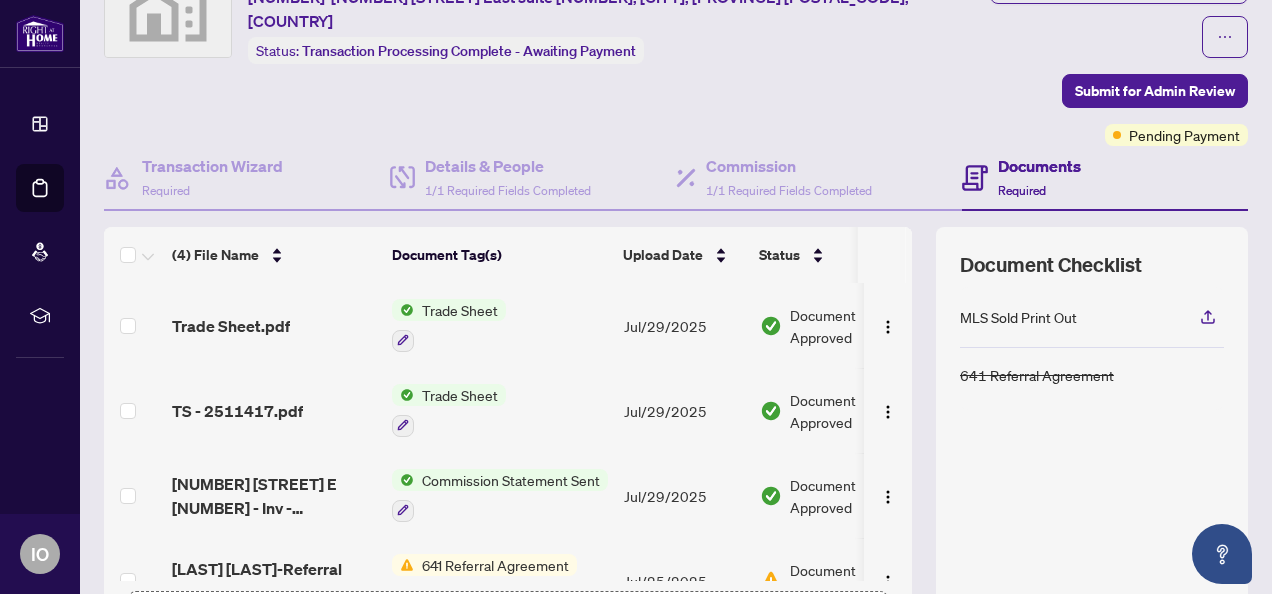 click on "MLS Sold Print Out 641 Referral Agreement" at bounding box center (1092, 470) 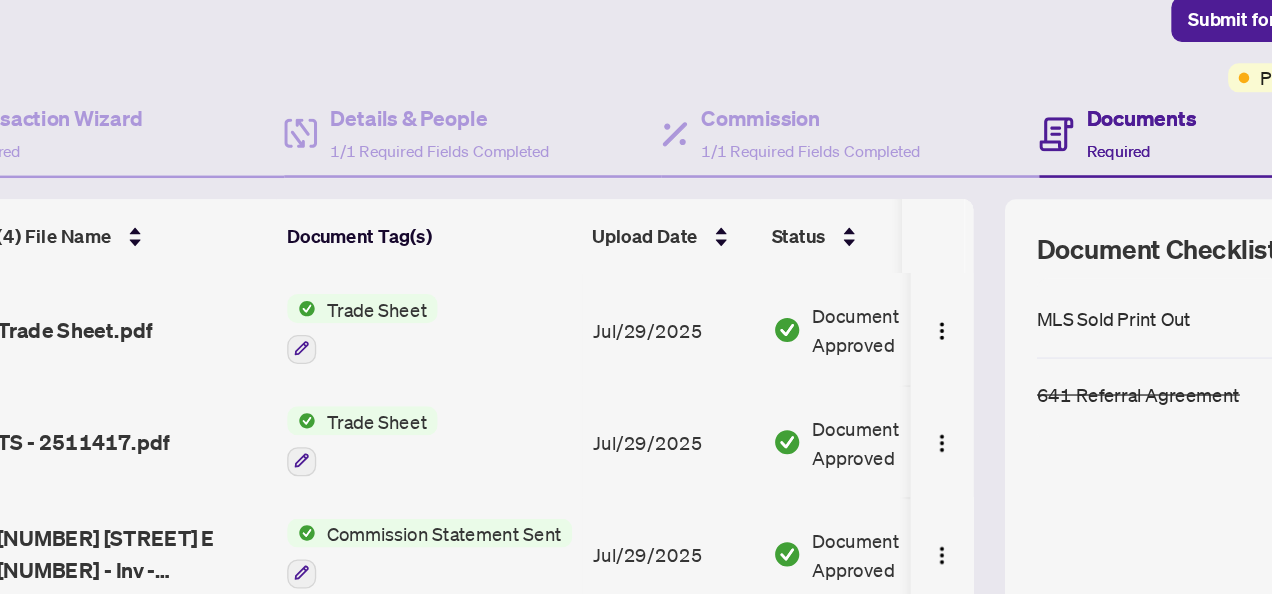 click on "Trade Sheet.pdf" at bounding box center (274, 325) 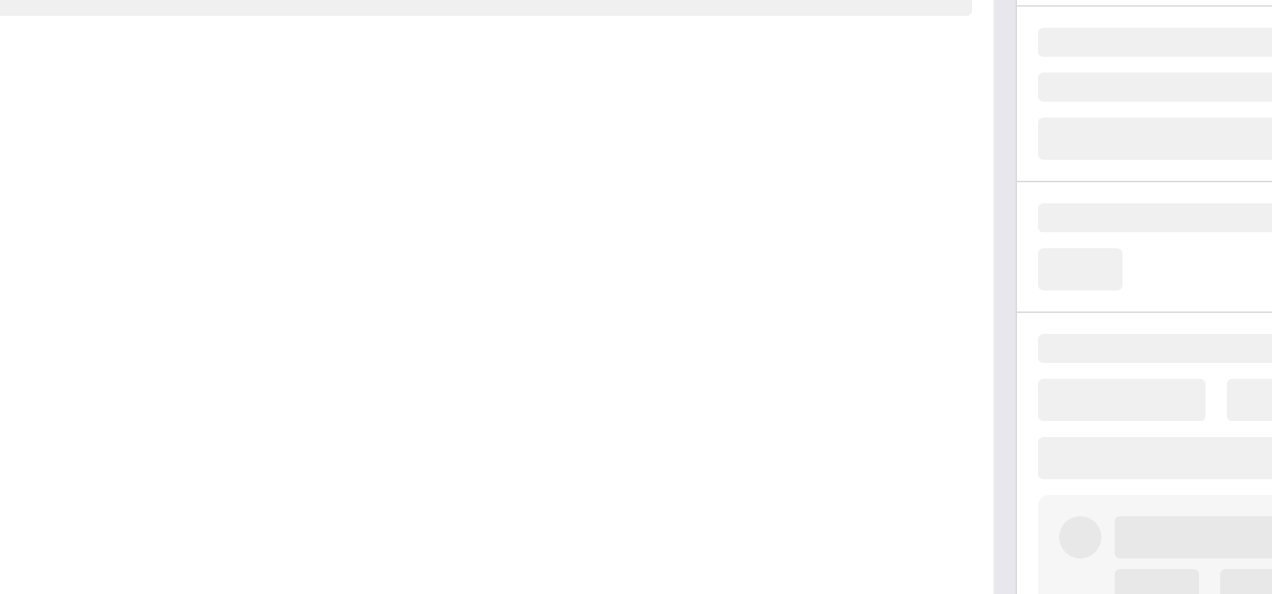 scroll, scrollTop: 0, scrollLeft: 0, axis: both 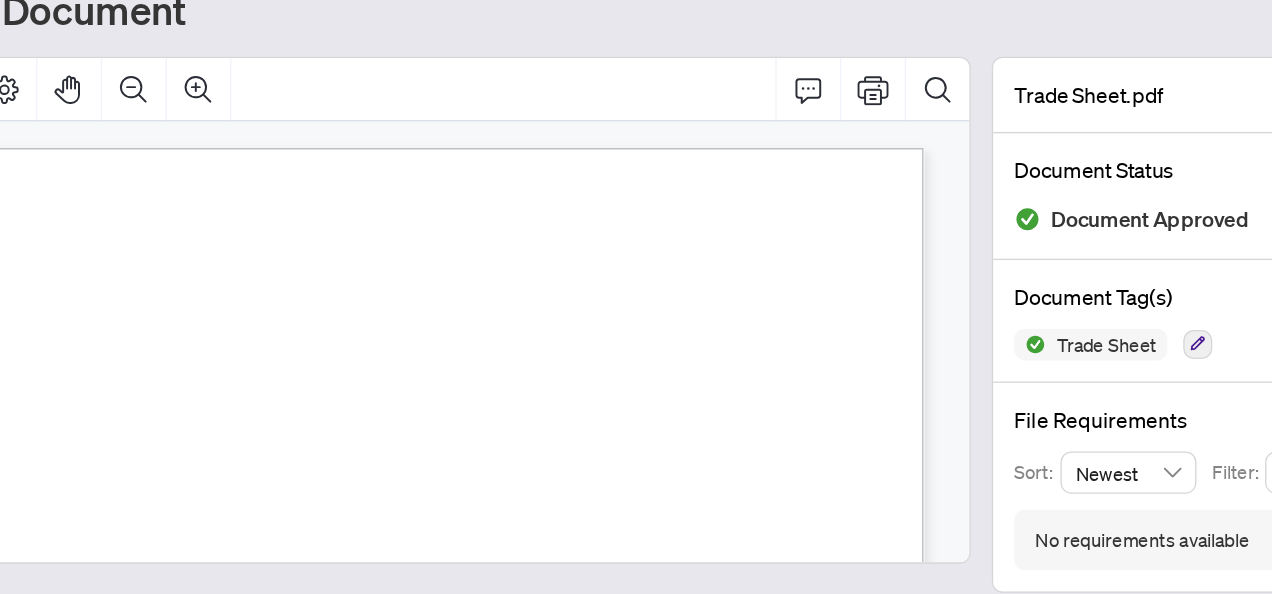 click at bounding box center (500, 188) 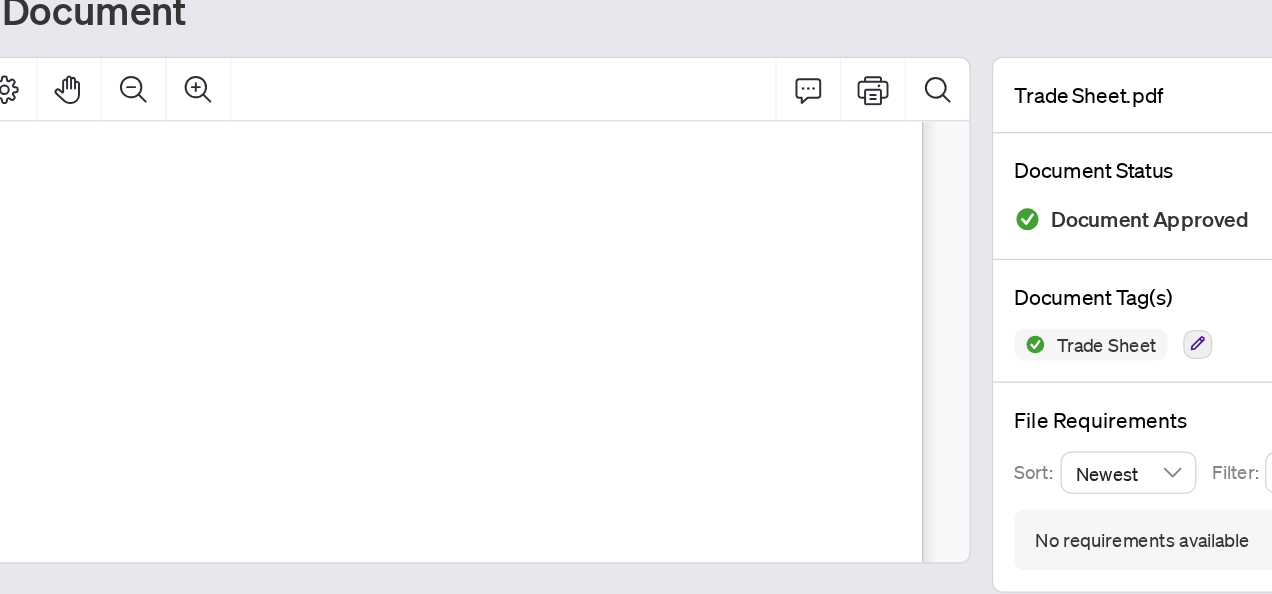 scroll, scrollTop: 280, scrollLeft: 0, axis: vertical 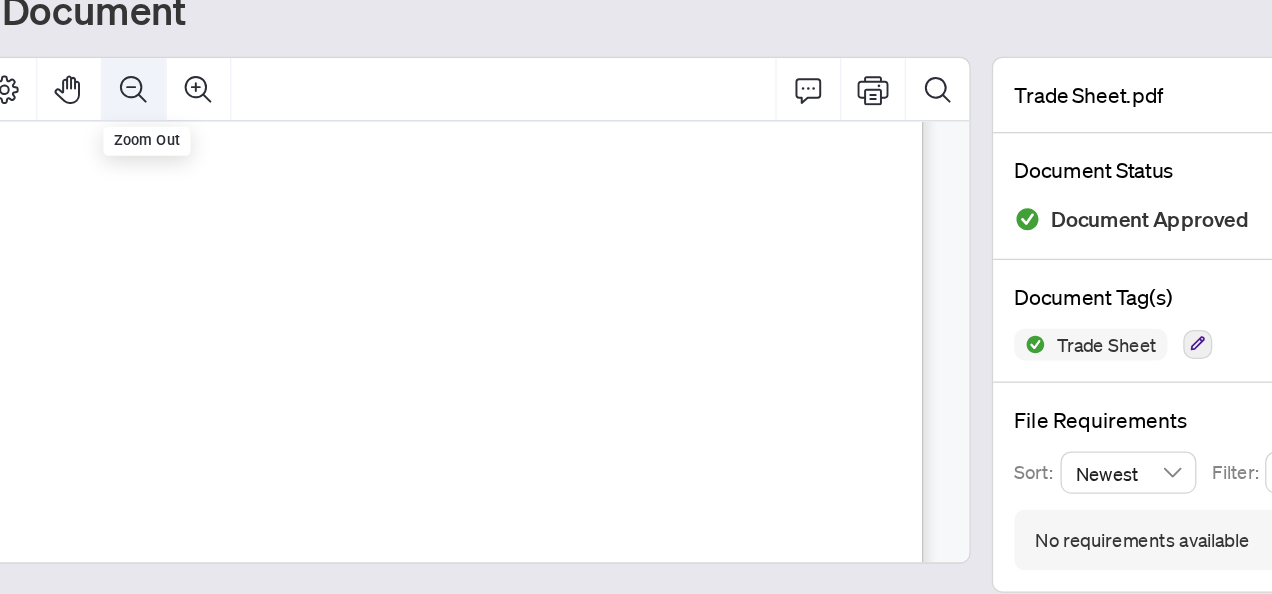 click 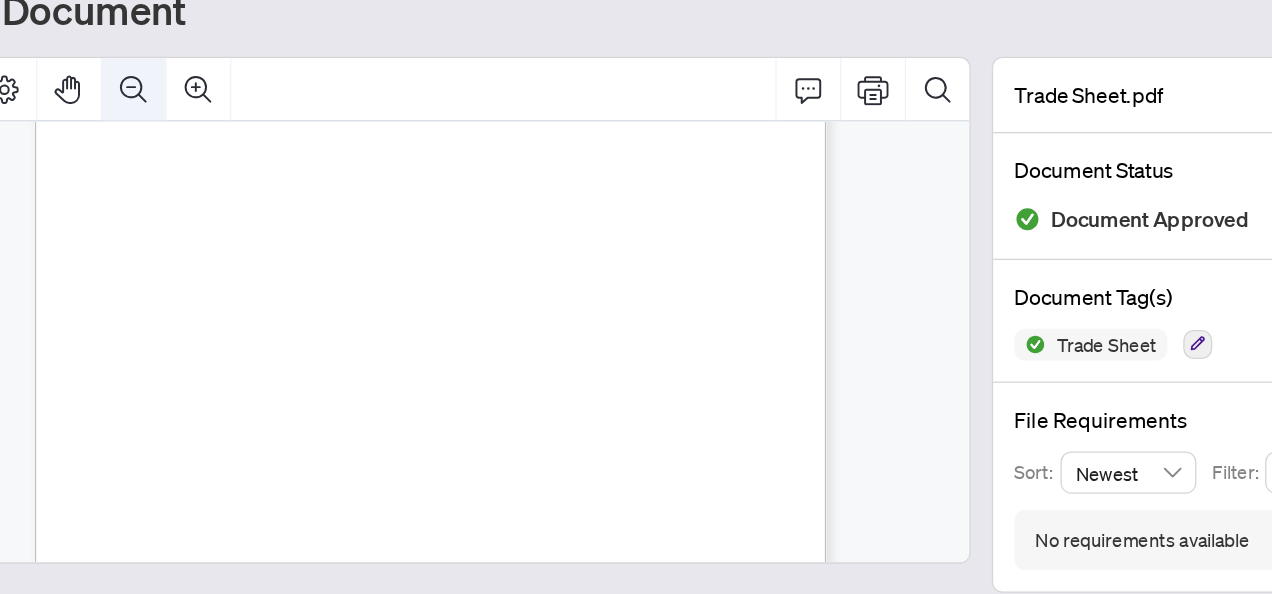scroll, scrollTop: 222, scrollLeft: 0, axis: vertical 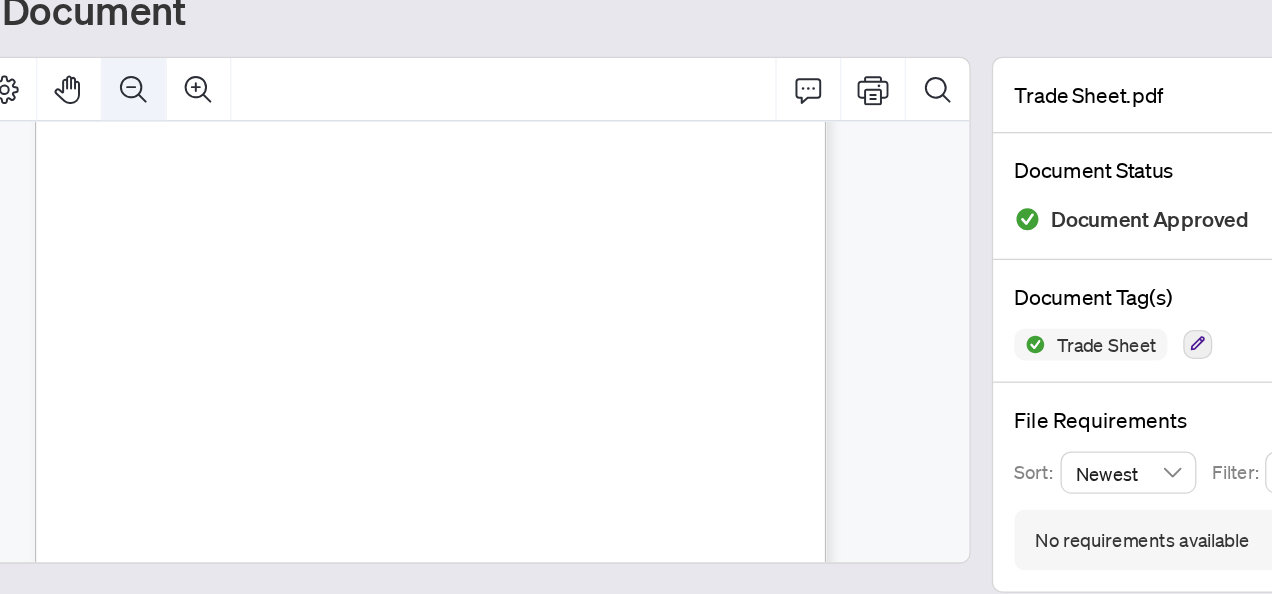click 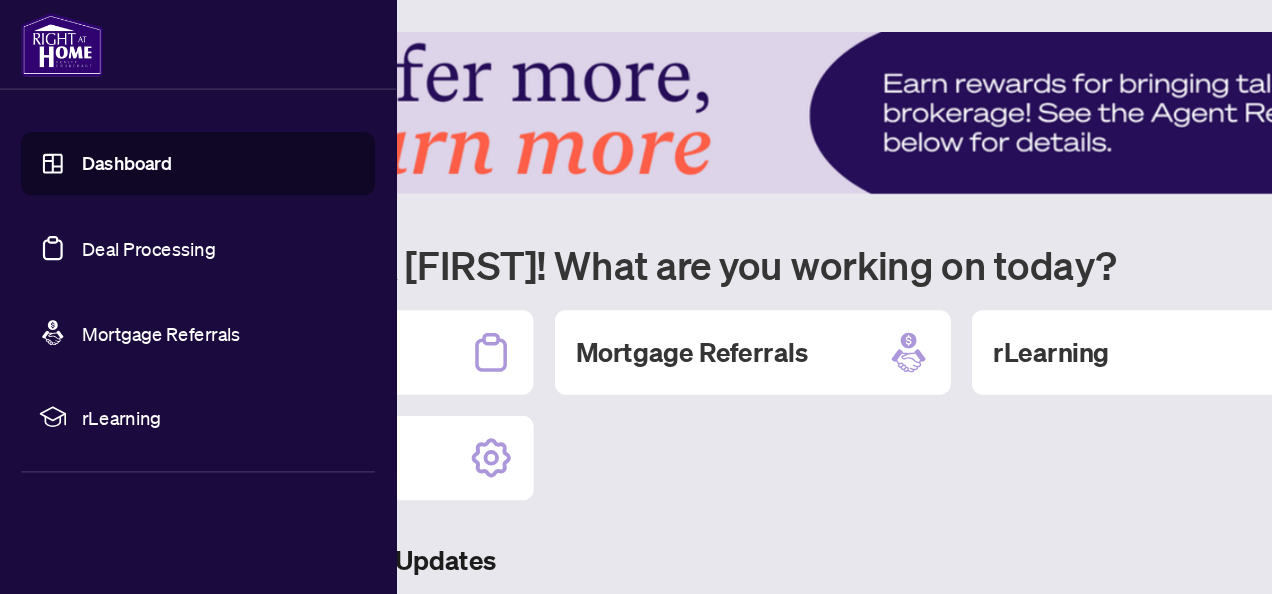 click on "Dashboard" at bounding box center (96, 124) 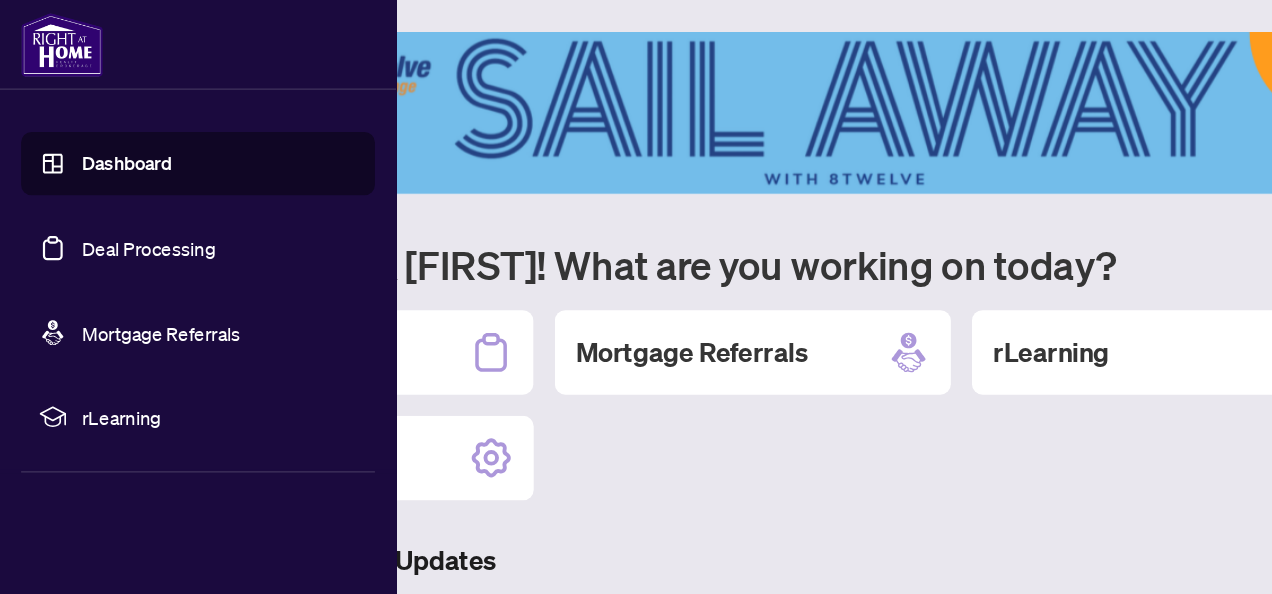 click on "Deal Processing" at bounding box center [112, 188] 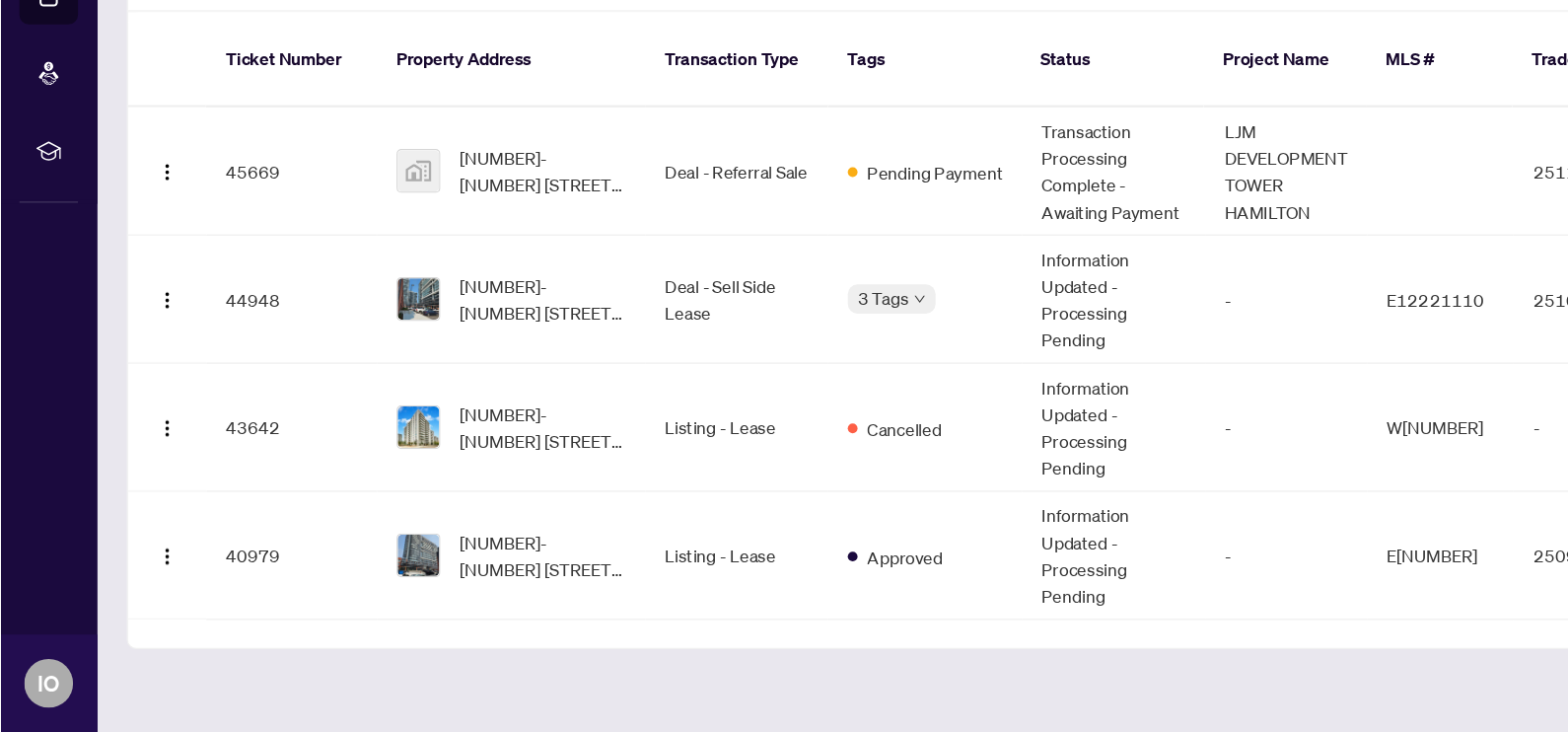scroll, scrollTop: 0, scrollLeft: 0, axis: both 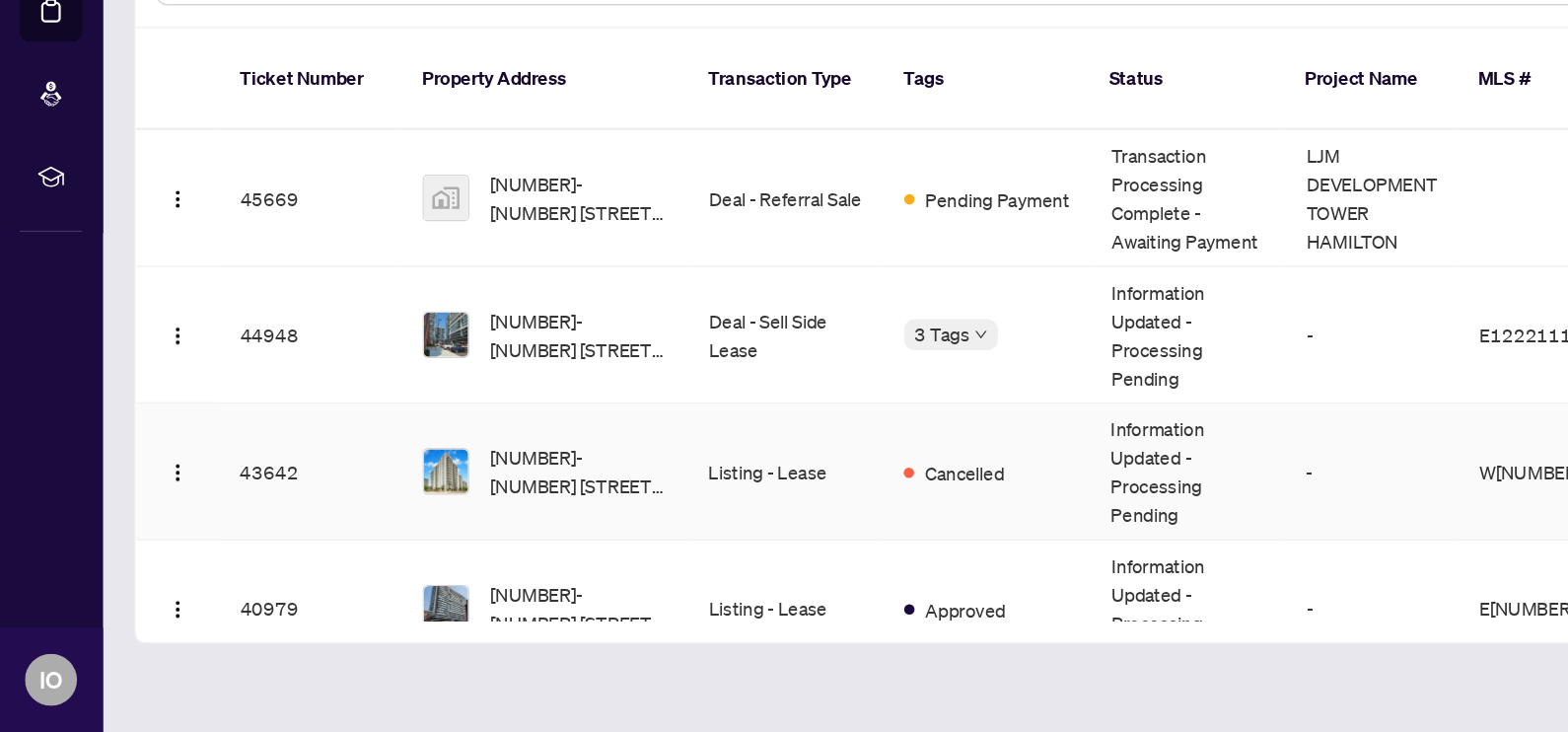 drag, startPoint x: 907, startPoint y: 144, endPoint x: 770, endPoint y: 466, distance: 349.93285 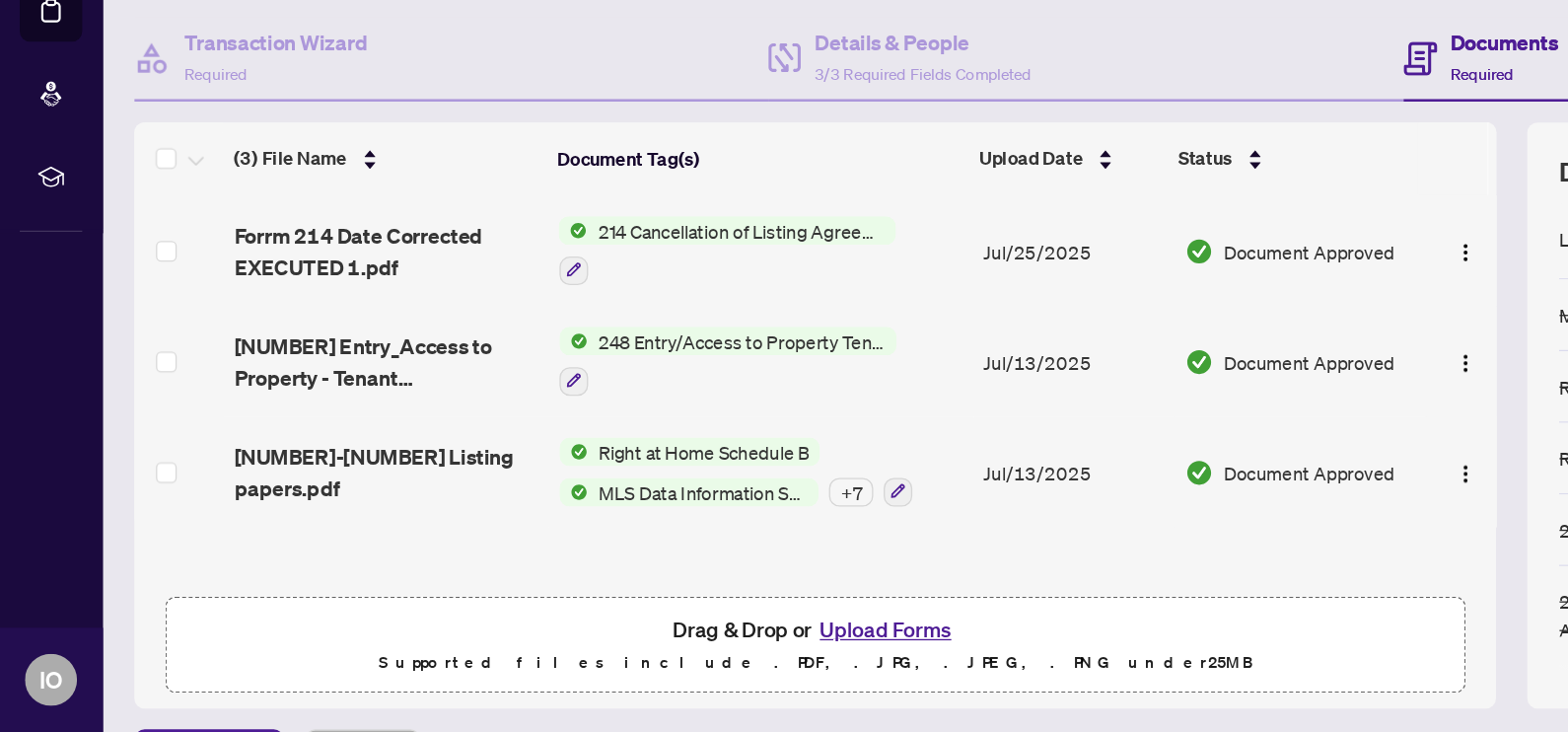click on "Right at Home Schedule B MLS Data Information Sheet + 7" at bounding box center [577, 535] 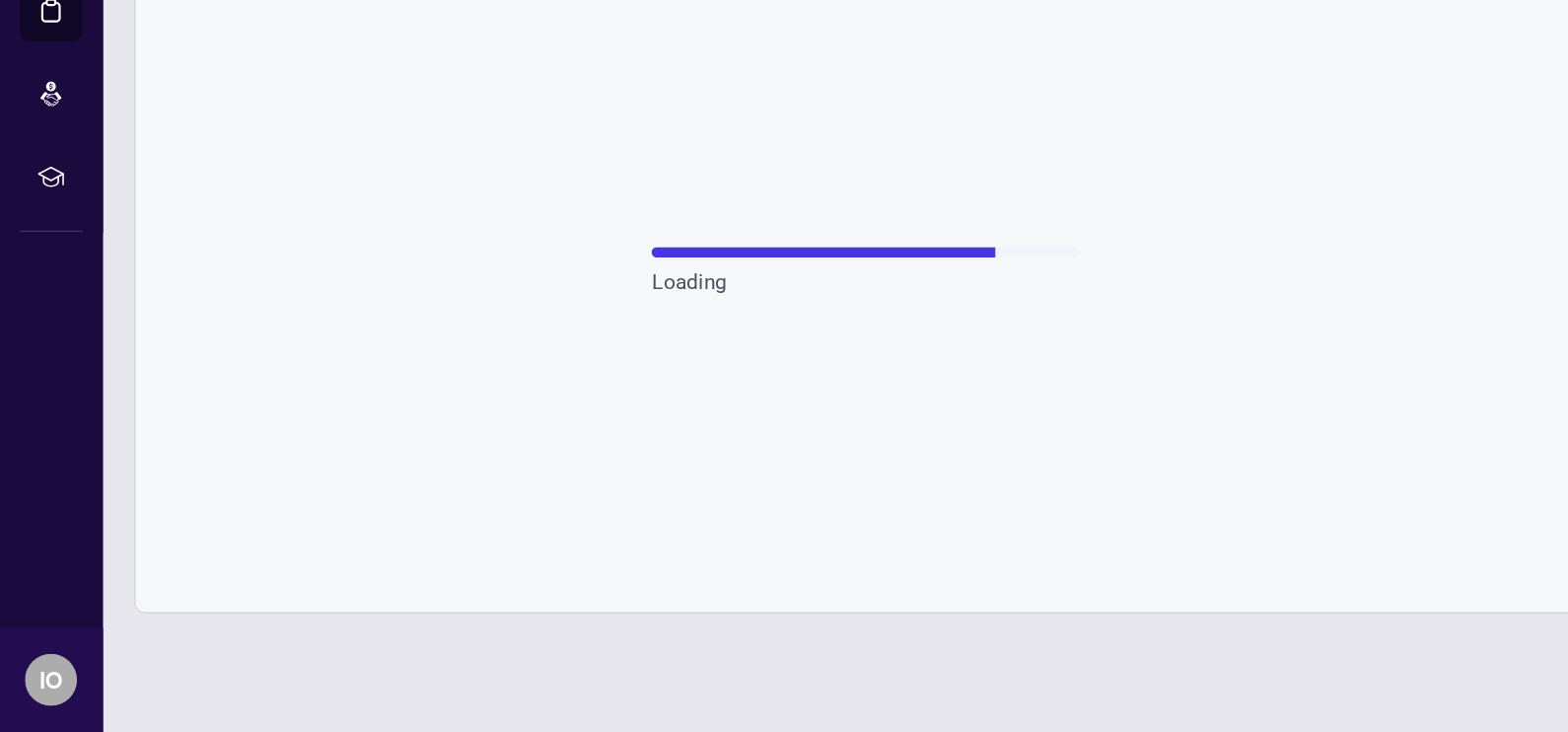 scroll, scrollTop: 5, scrollLeft: 0, axis: vertical 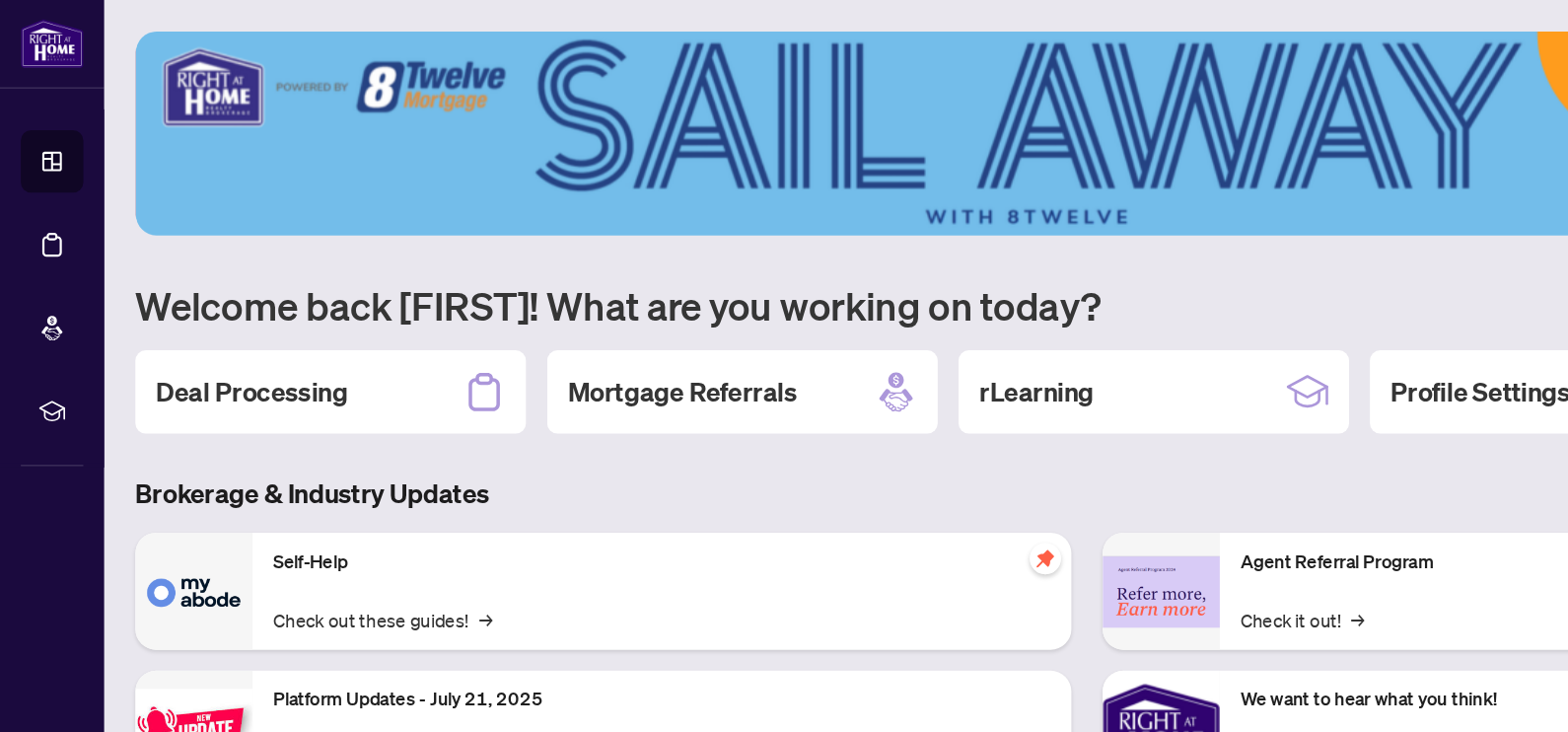 click on "1 2 3 4 5 Welcome back [FIRST]! What are you working on today? Deal Processing Mortgage Referrals rLearning Profile Settings Brokerage & Industry Updates Self-Help Check out these guides! → Platform Updates - July 21, 2025 Check out these updates! → Platform Updates - July 8, 2025 Check out these updates! → Platform Updates - June 23, 2025 Check out these updates! → Agent Referral Program Check it out! → We want to hear what you think! Leave Feedback → Identify your Client Sign In! → Sail Away With 8Twelve Check it Out!" at bounding box center [823, 429] 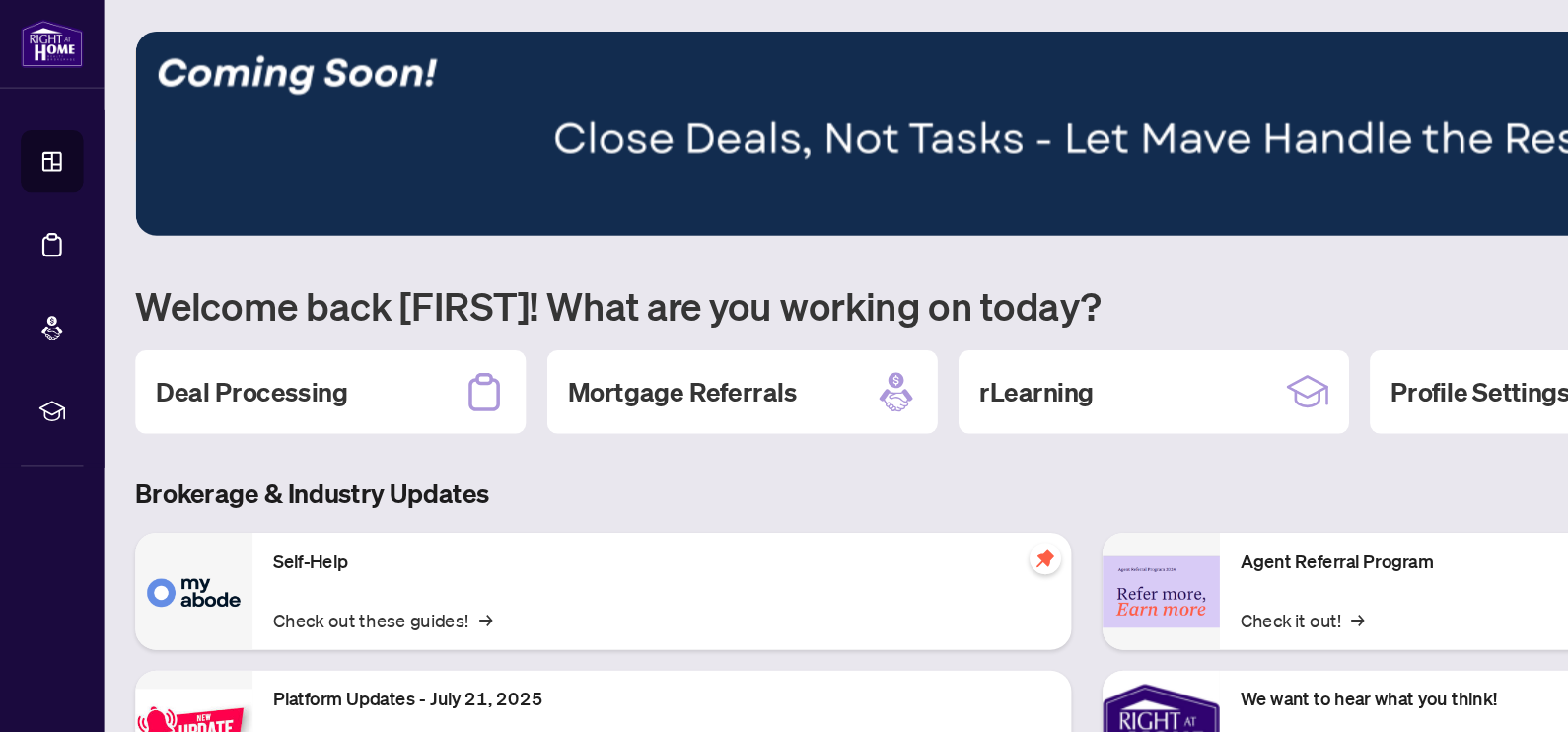 click on "1 2 3 4 5 Welcome back [FIRST]! What are you working on today? Deal Processing Mortgage Referrals rLearning Profile Settings Brokerage & Industry Updates Self-Help Check out these guides! → Platform Updates - July 21, 2025 Check out these updates! → Platform Updates - July 8, 2025 Check out these updates! → Platform Updates - June 23, 2025 Check out these updates! → Agent Referral Program Check it out! → We want to hear what you think! Leave Feedback → Identify your Client Sign In! → Sail Away With 8Twelve Check it Out!" at bounding box center (823, 366) 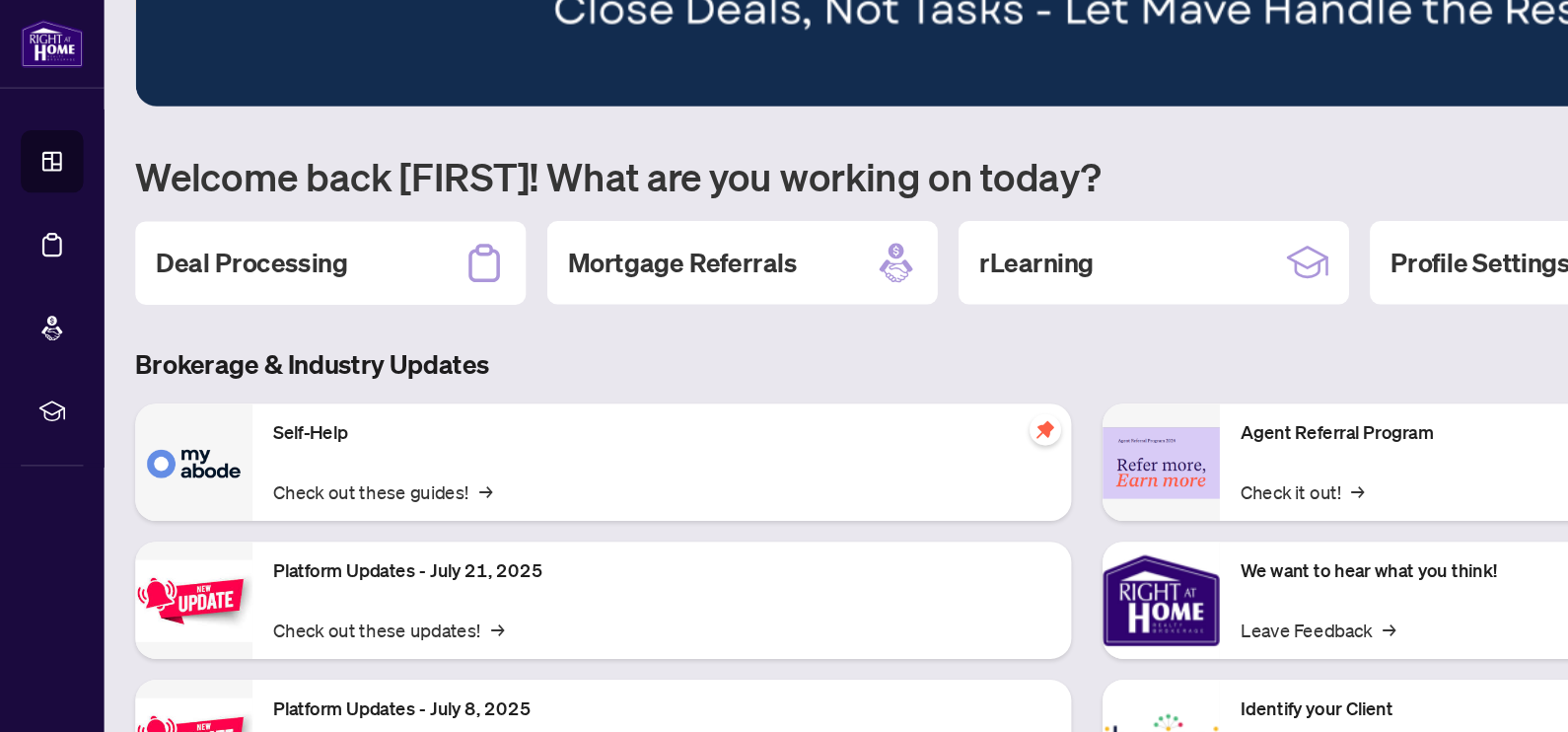 scroll, scrollTop: 124, scrollLeft: 0, axis: vertical 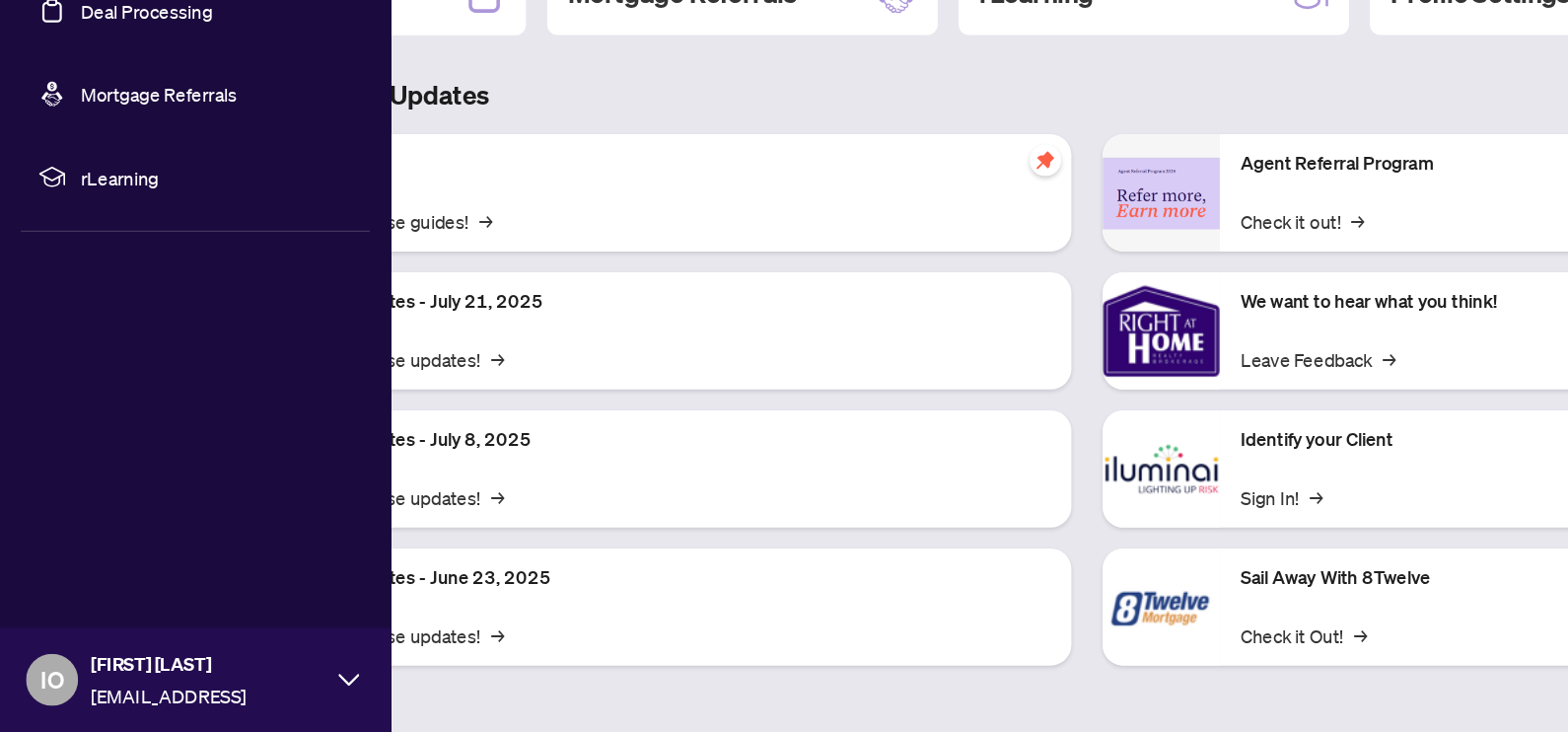 click on "rLearning" at bounding box center (164, 312) 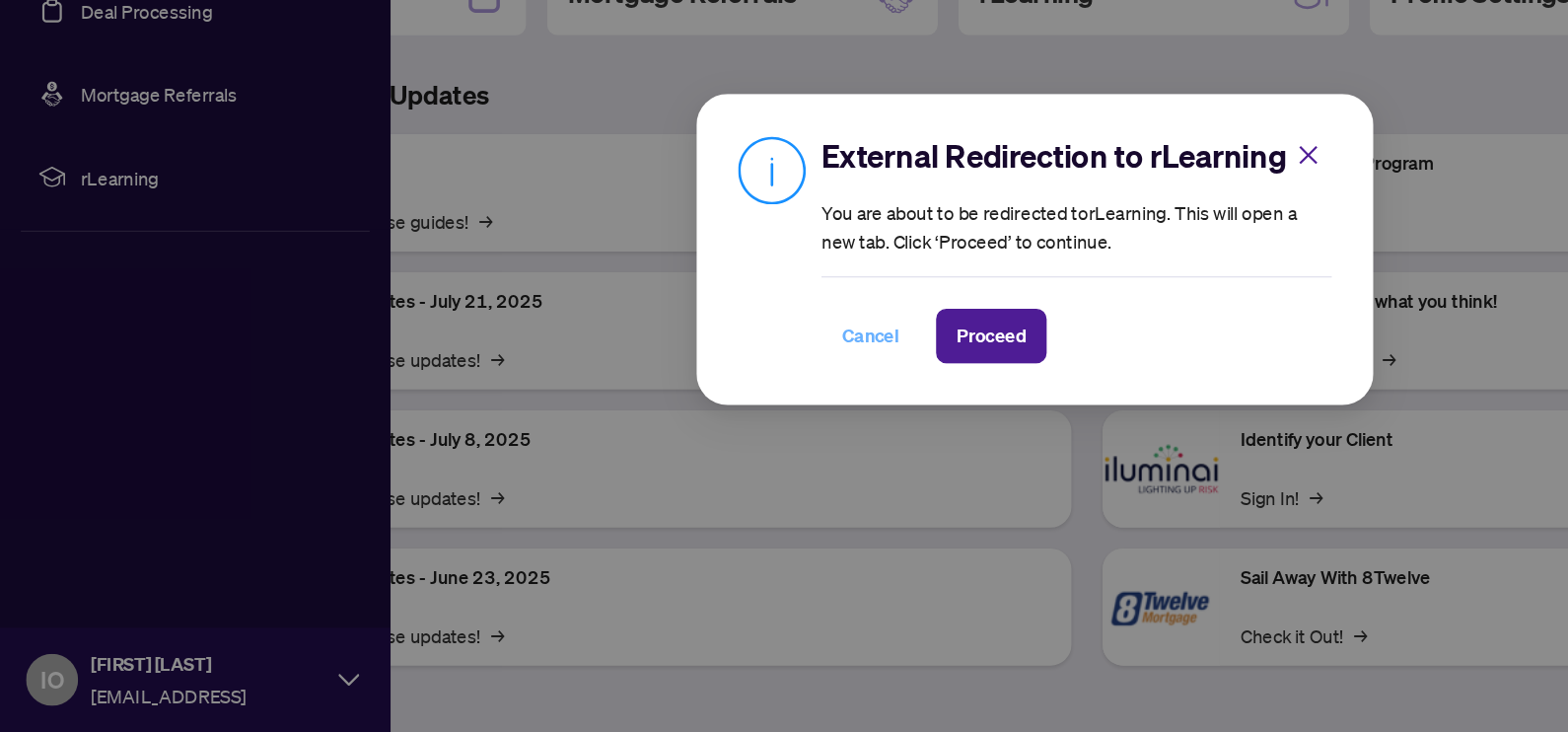 click on "Cancel" at bounding box center (660, 432) 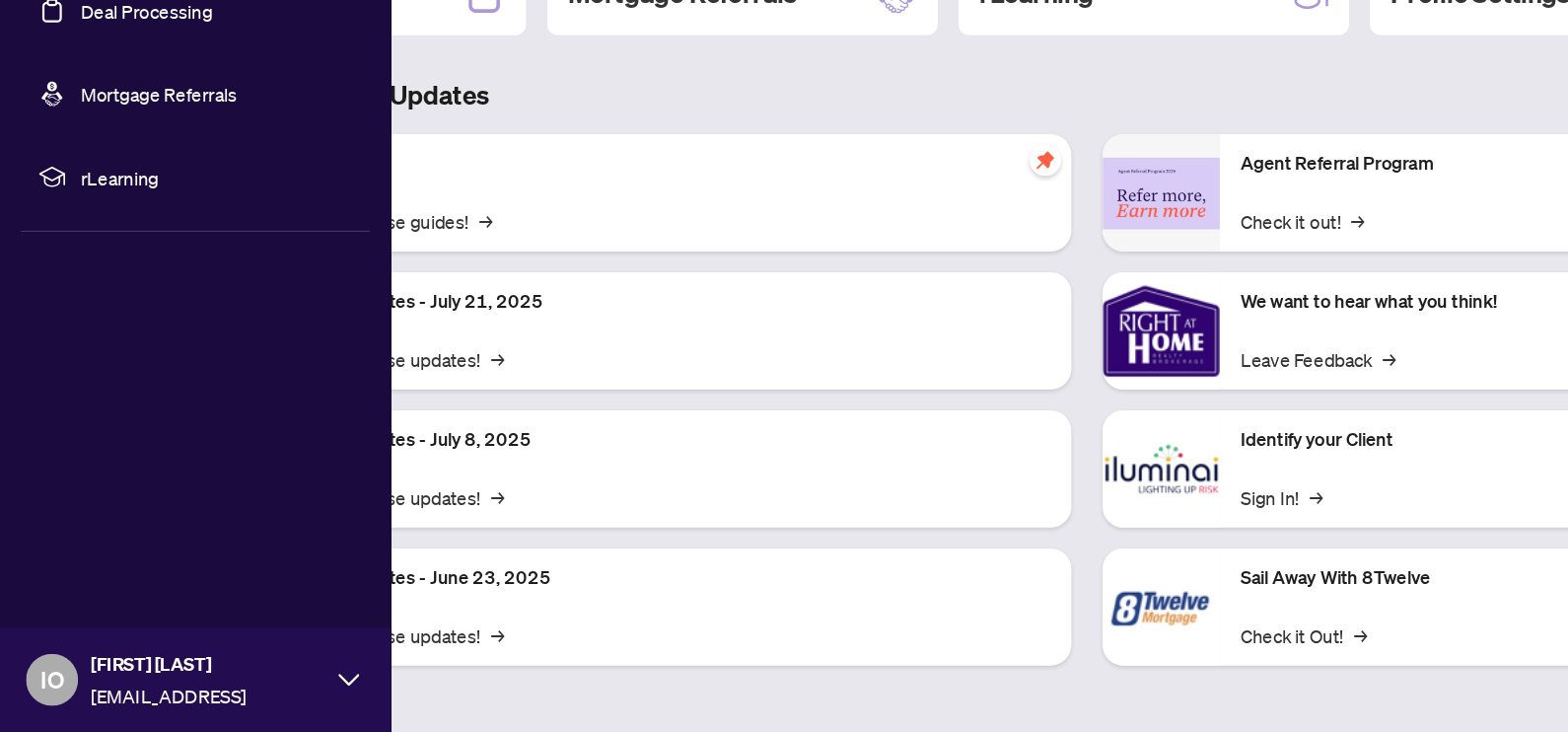 click on "1 2 3 4 5 Welcome back [FIRST]! What are you working on today? Deal Processing Mortgage Referrals rLearning Profile Settings Brokerage & Industry Updates Self-Help Check out these guides! → Platform Updates - July 21, 2025 Check out these updates! → Platform Updates - July 8, 2025 Check out these updates! → Platform Updates - June 23, 2025 Check out these updates! → Agent Referral Program Check it out! → We want to hear what you think! Leave Feedback → Identify your Client Sign In! → Sail Away With 8Twelve Check it Out!" at bounding box center (823, 305) 